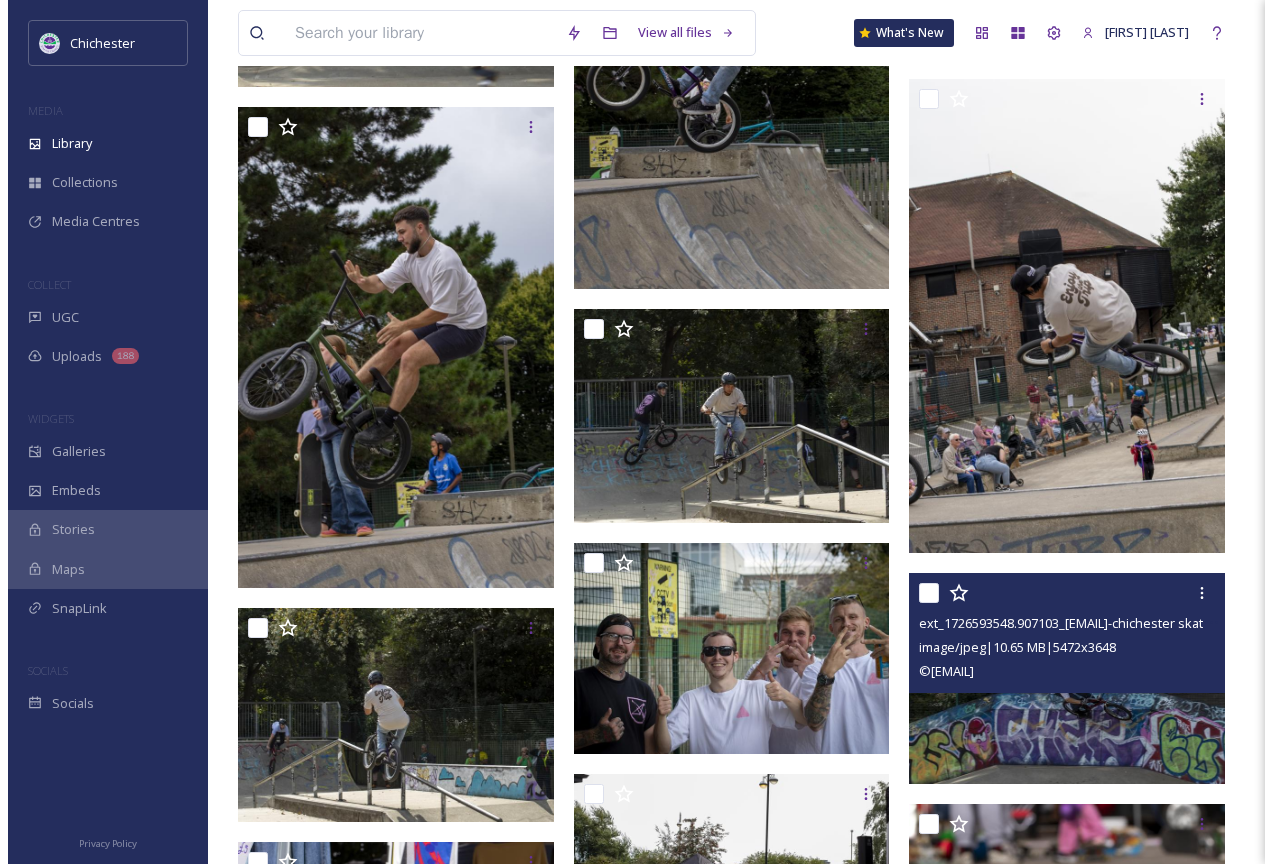 scroll, scrollTop: 8549, scrollLeft: 0, axis: vertical 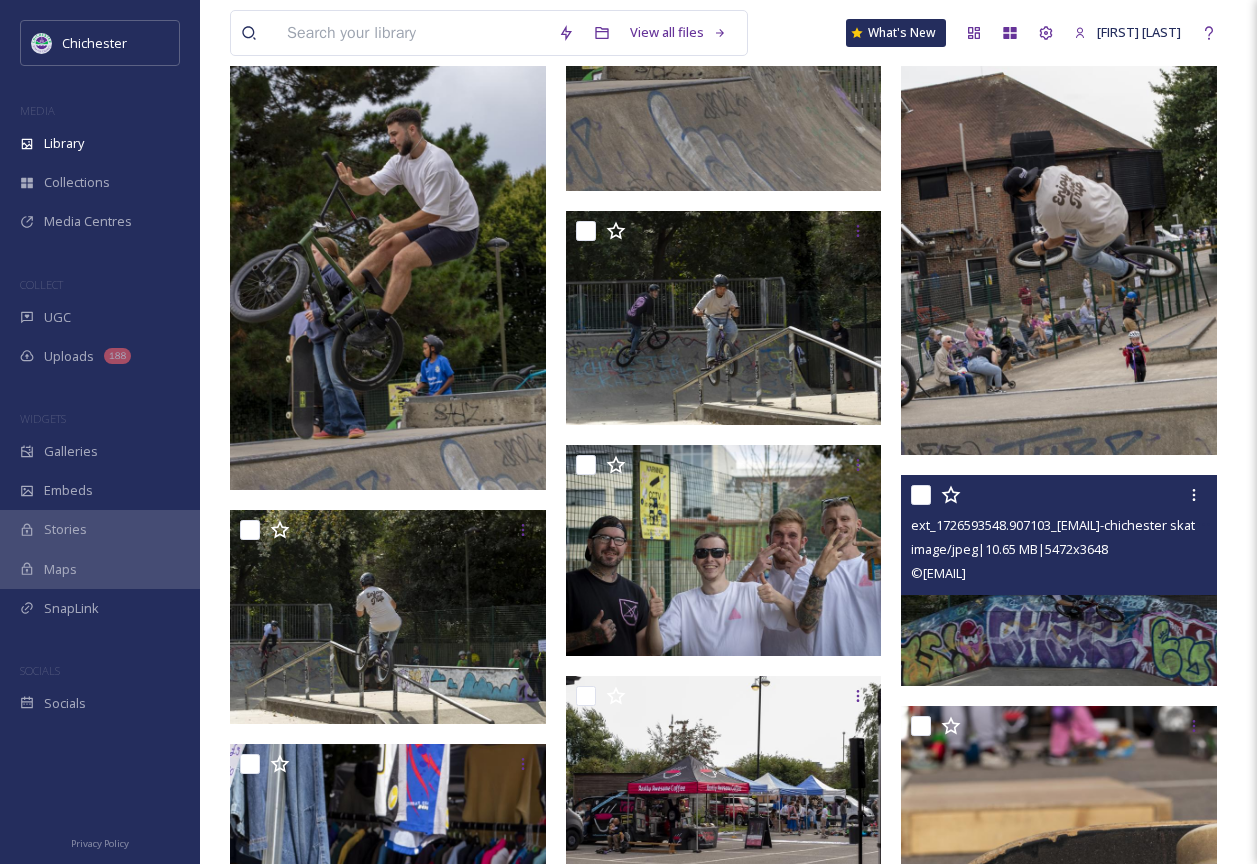 click at bounding box center (1059, 580) 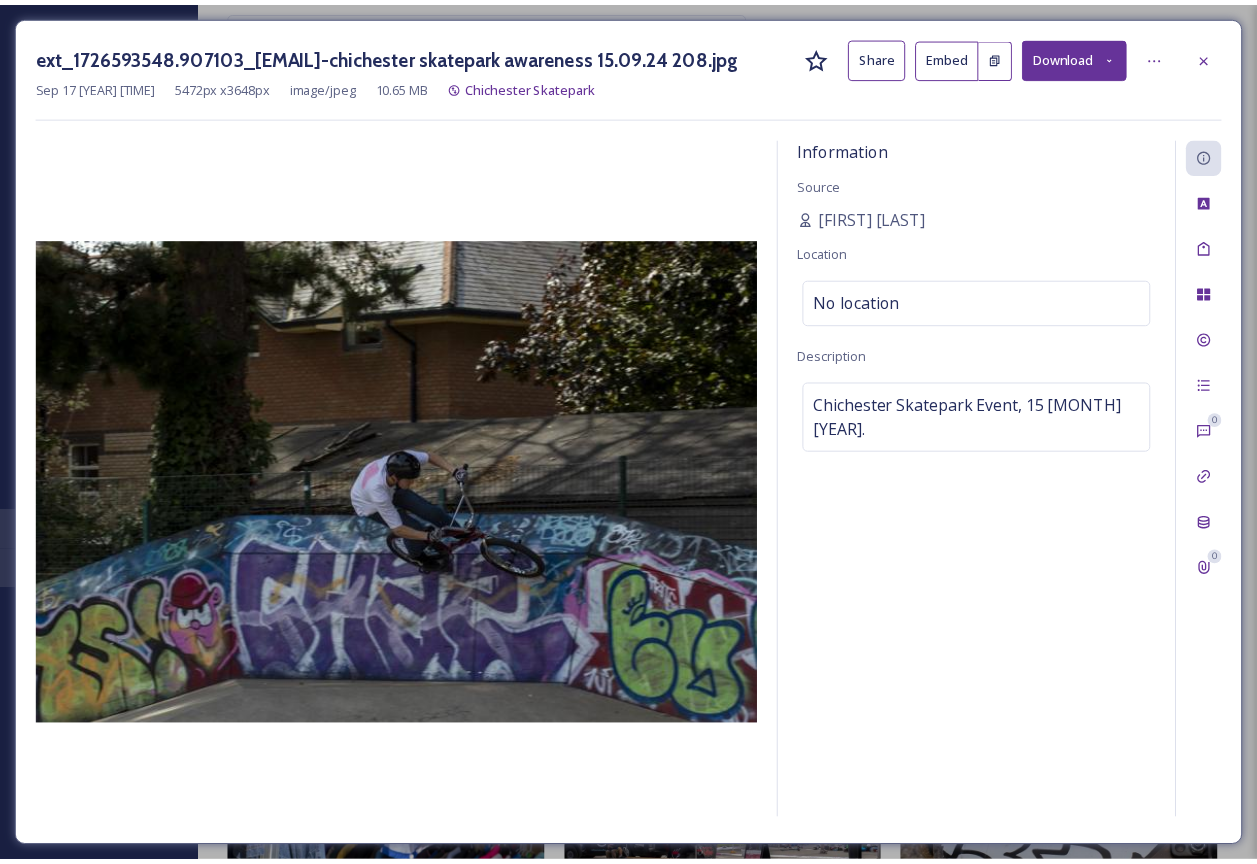 scroll, scrollTop: 8560, scrollLeft: 0, axis: vertical 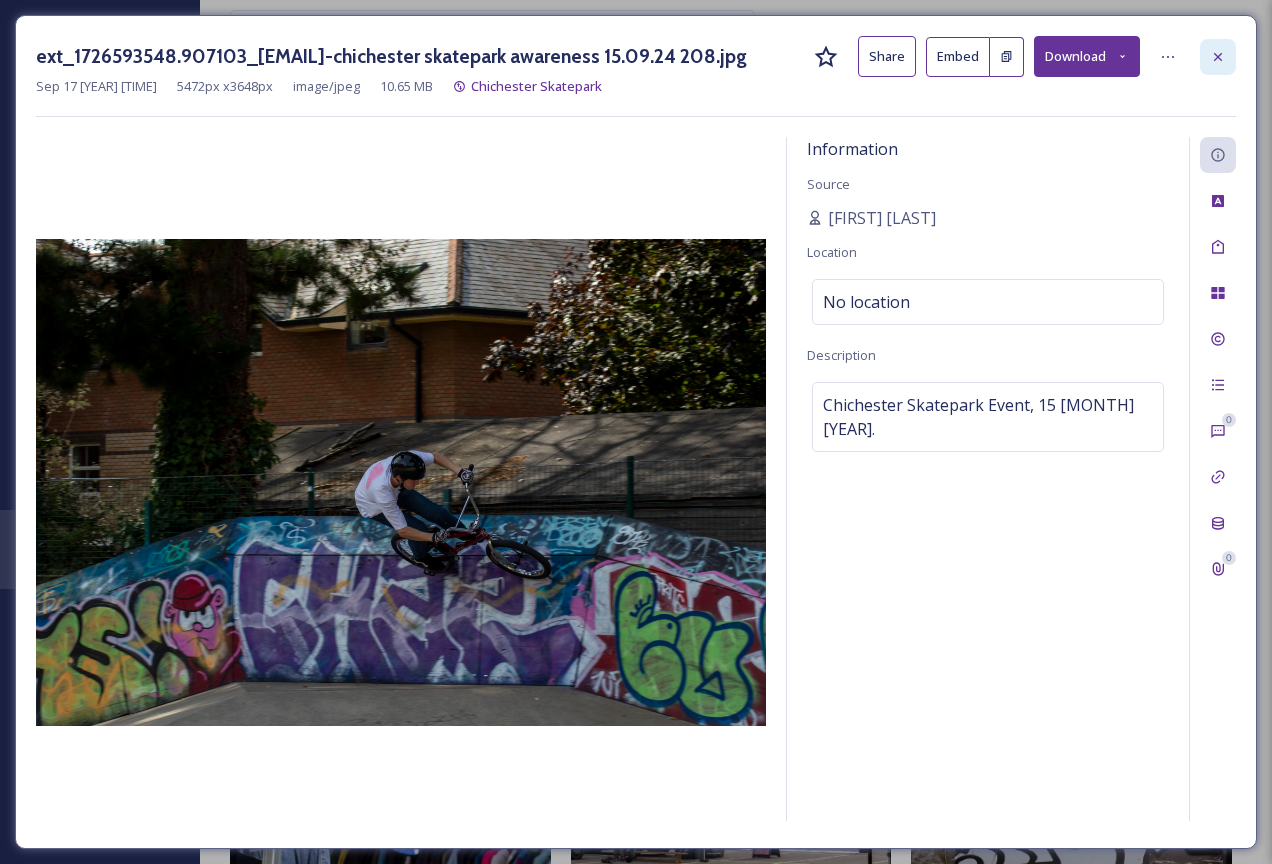 click 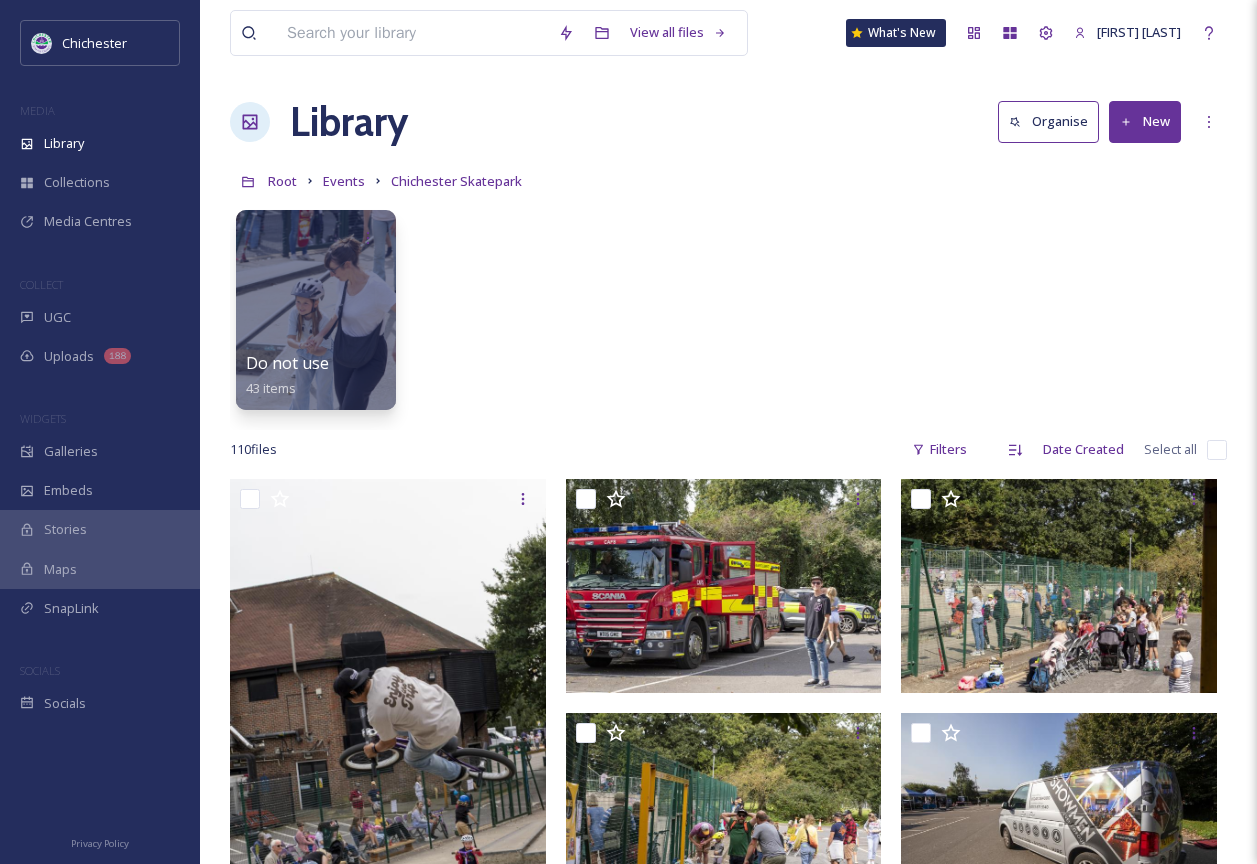scroll, scrollTop: 0, scrollLeft: 0, axis: both 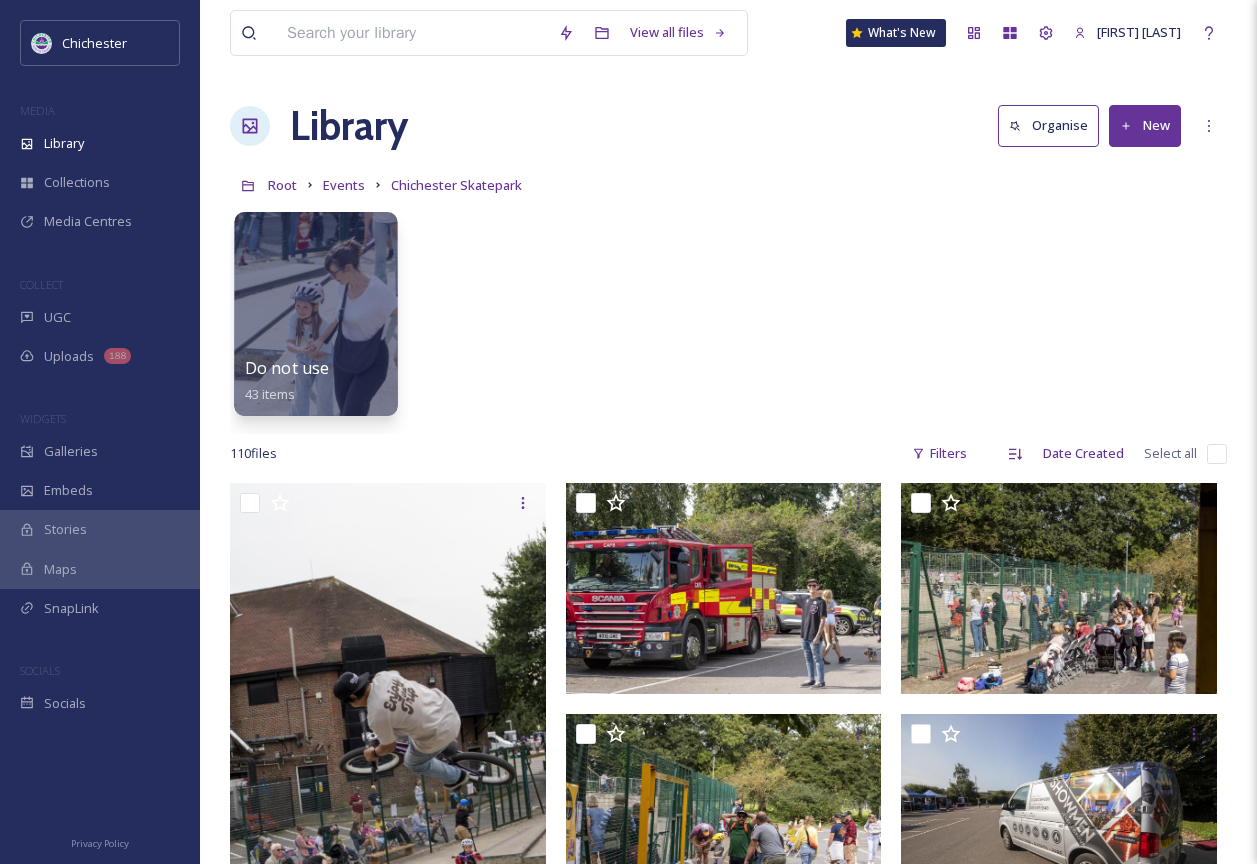 click at bounding box center (315, 314) 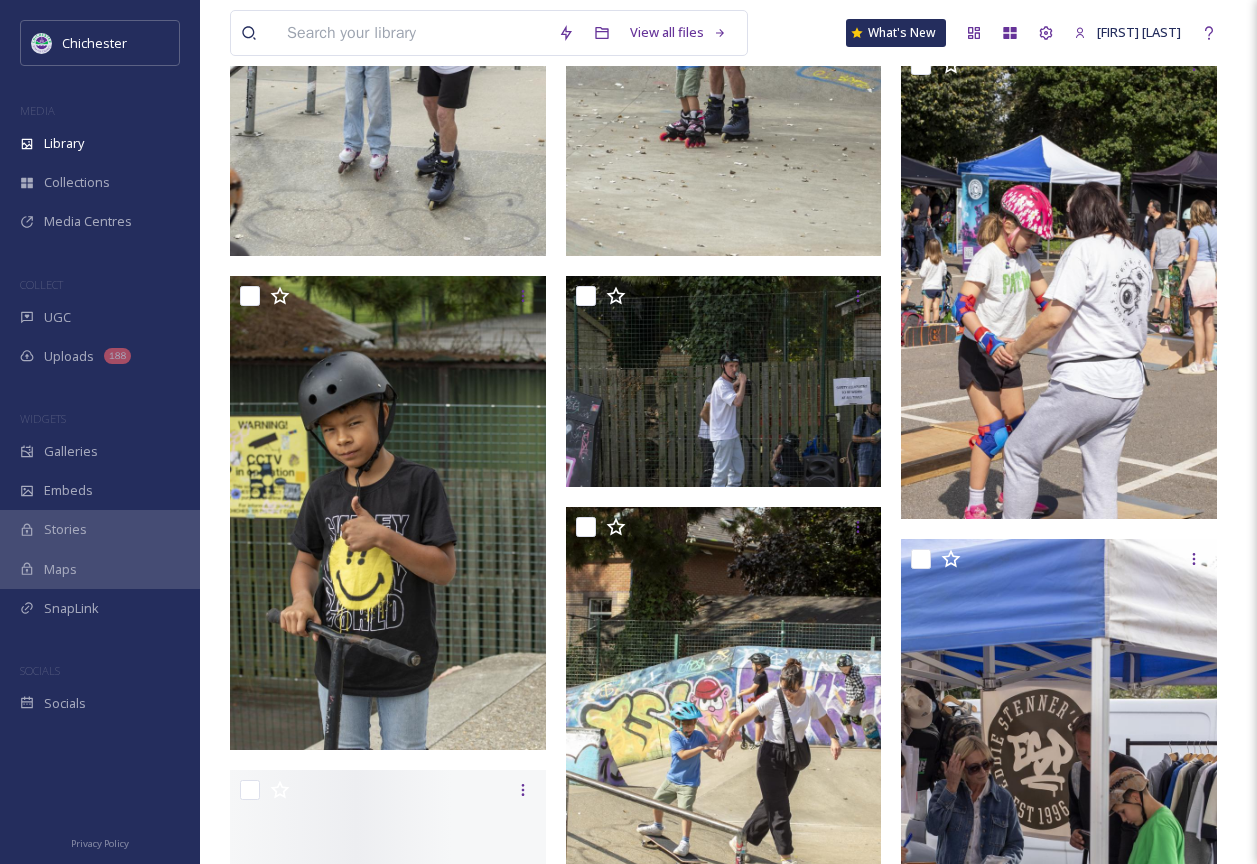 scroll, scrollTop: 2700, scrollLeft: 0, axis: vertical 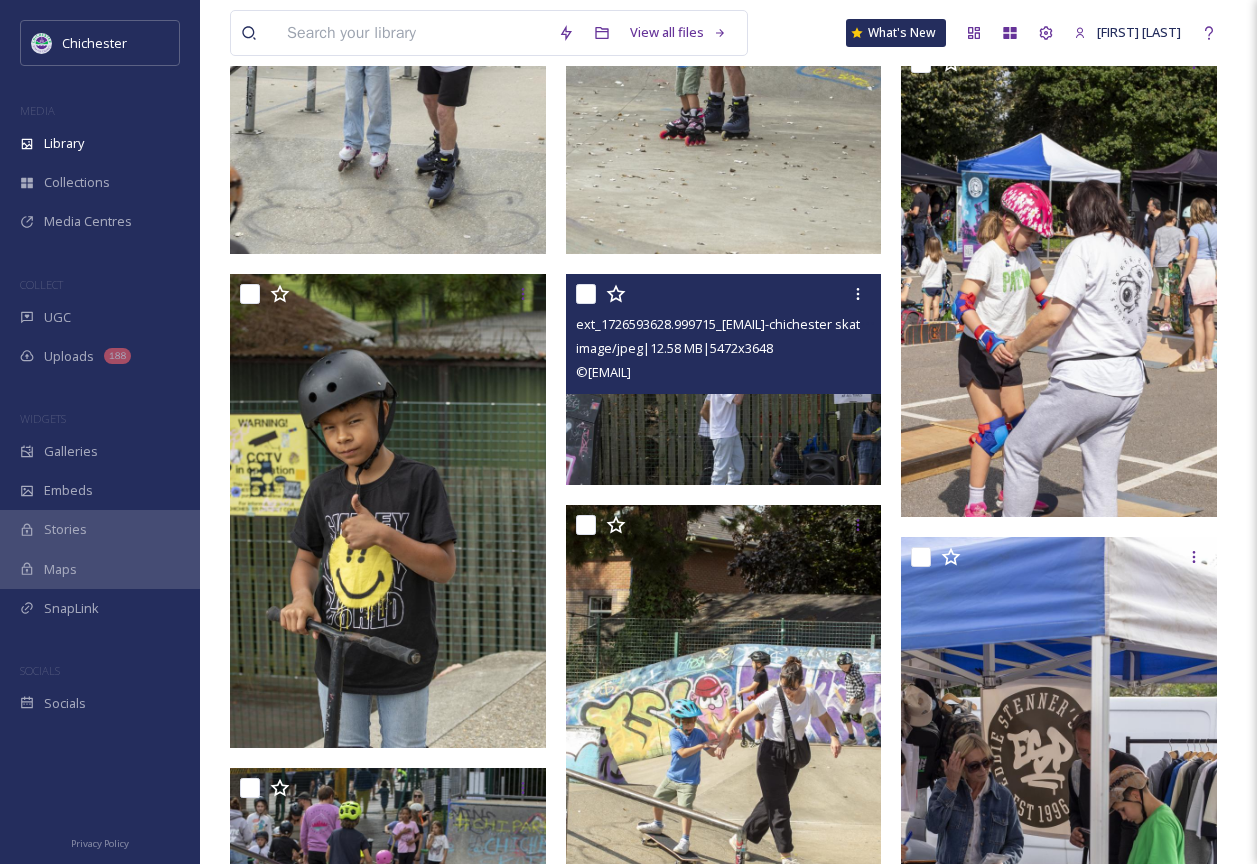 click at bounding box center [724, 379] 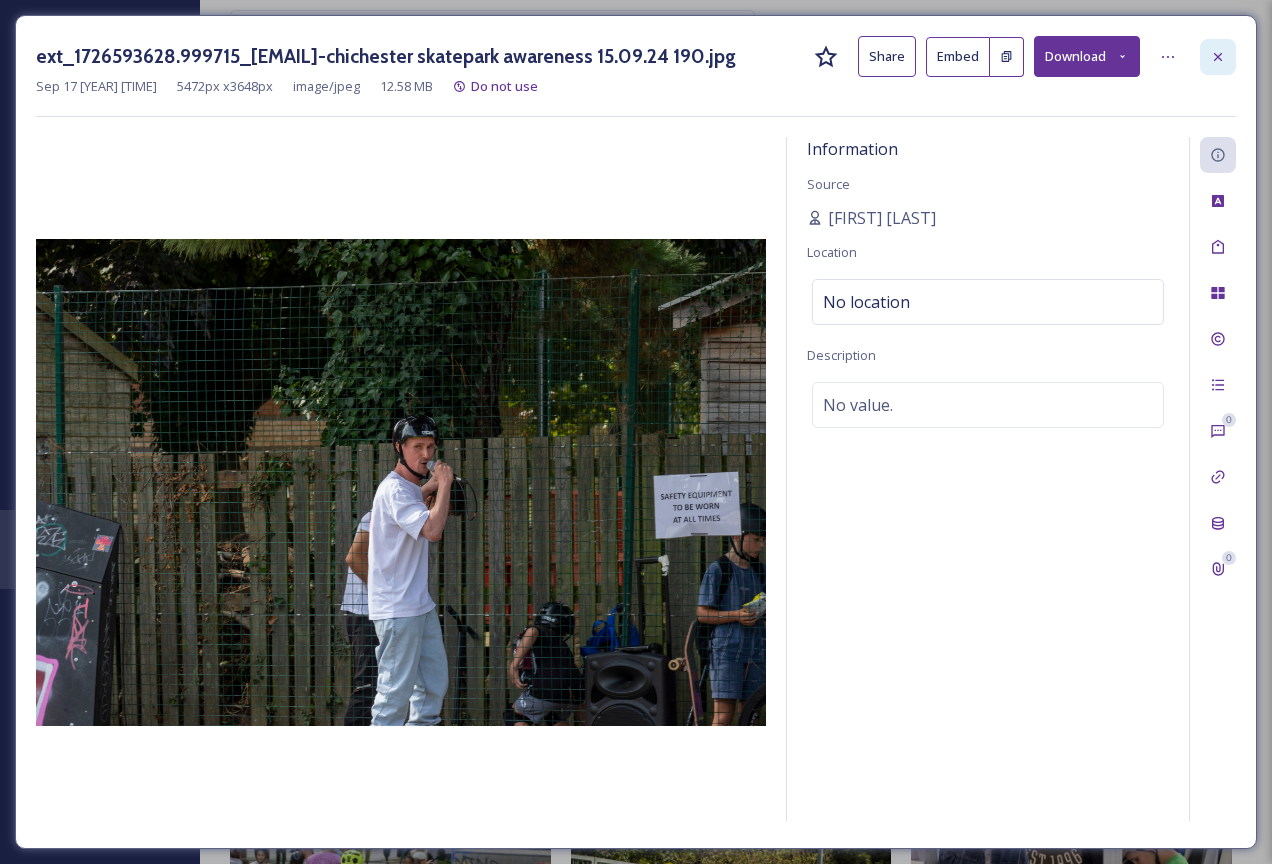 click 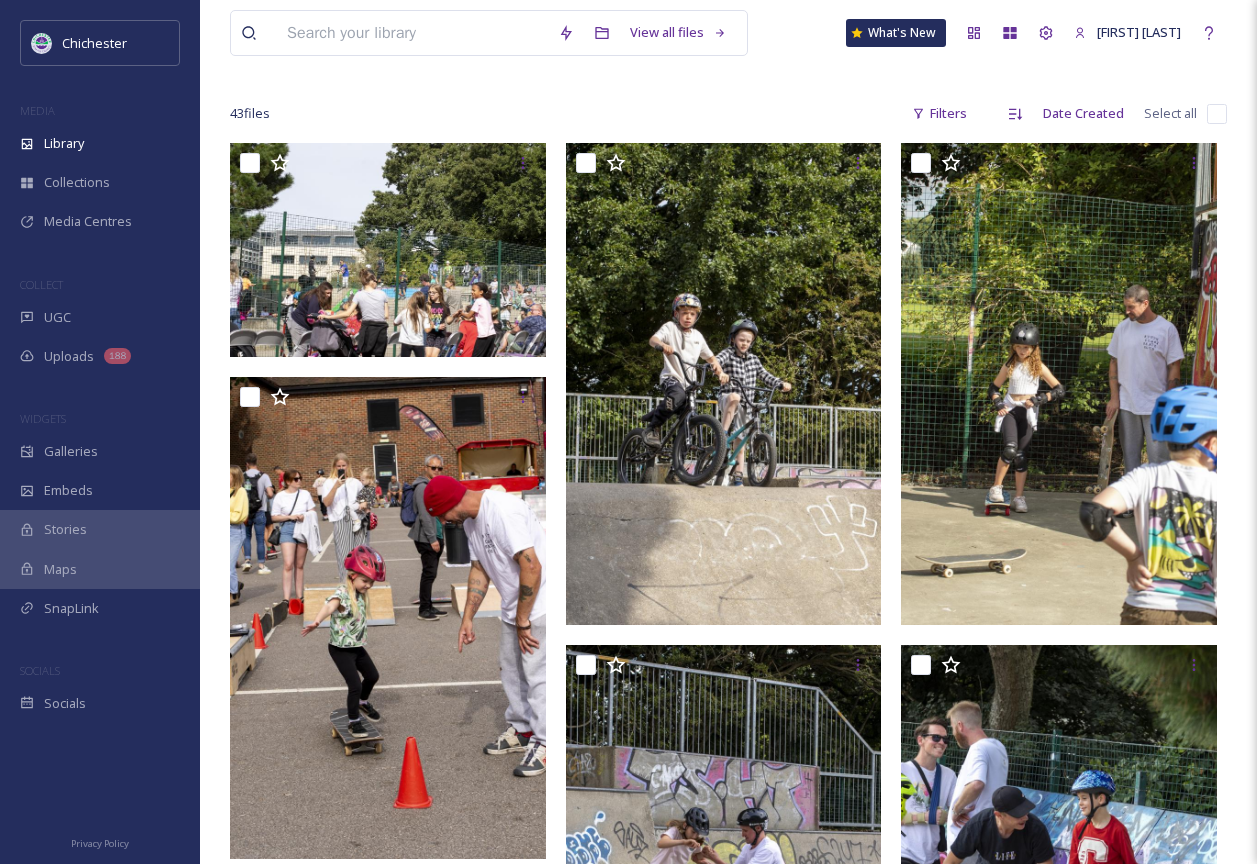 scroll, scrollTop: 0, scrollLeft: 0, axis: both 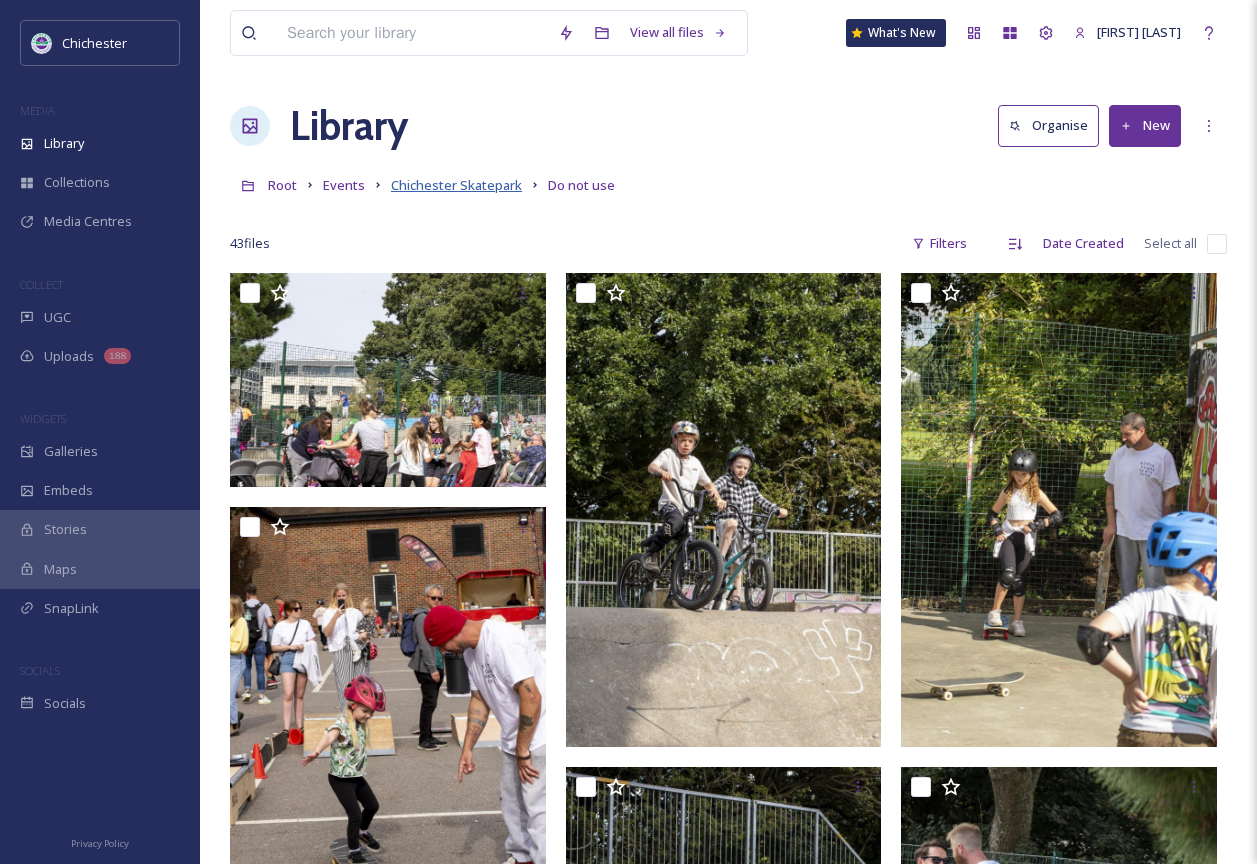 click on "Chichester Skatepark" at bounding box center [456, 185] 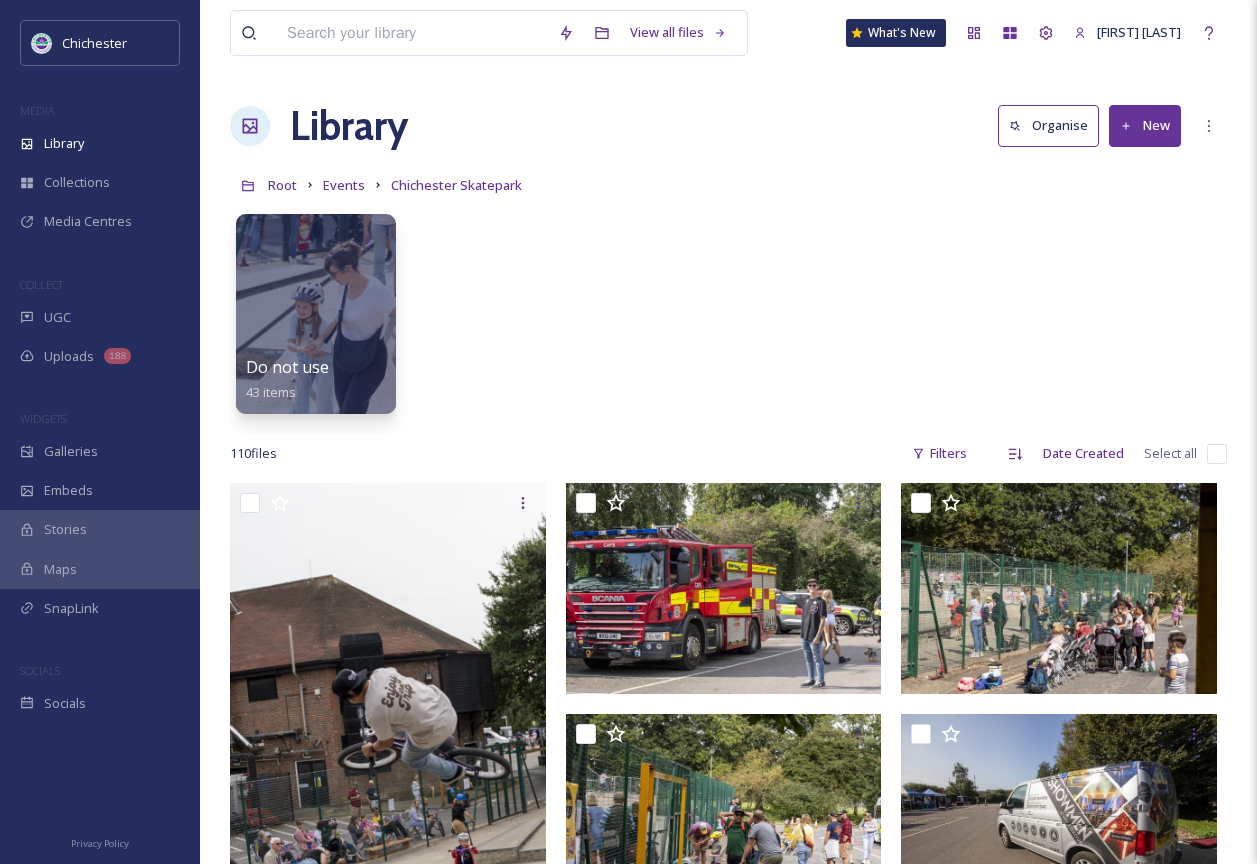 click on "Do not use 43   items" at bounding box center (728, 319) 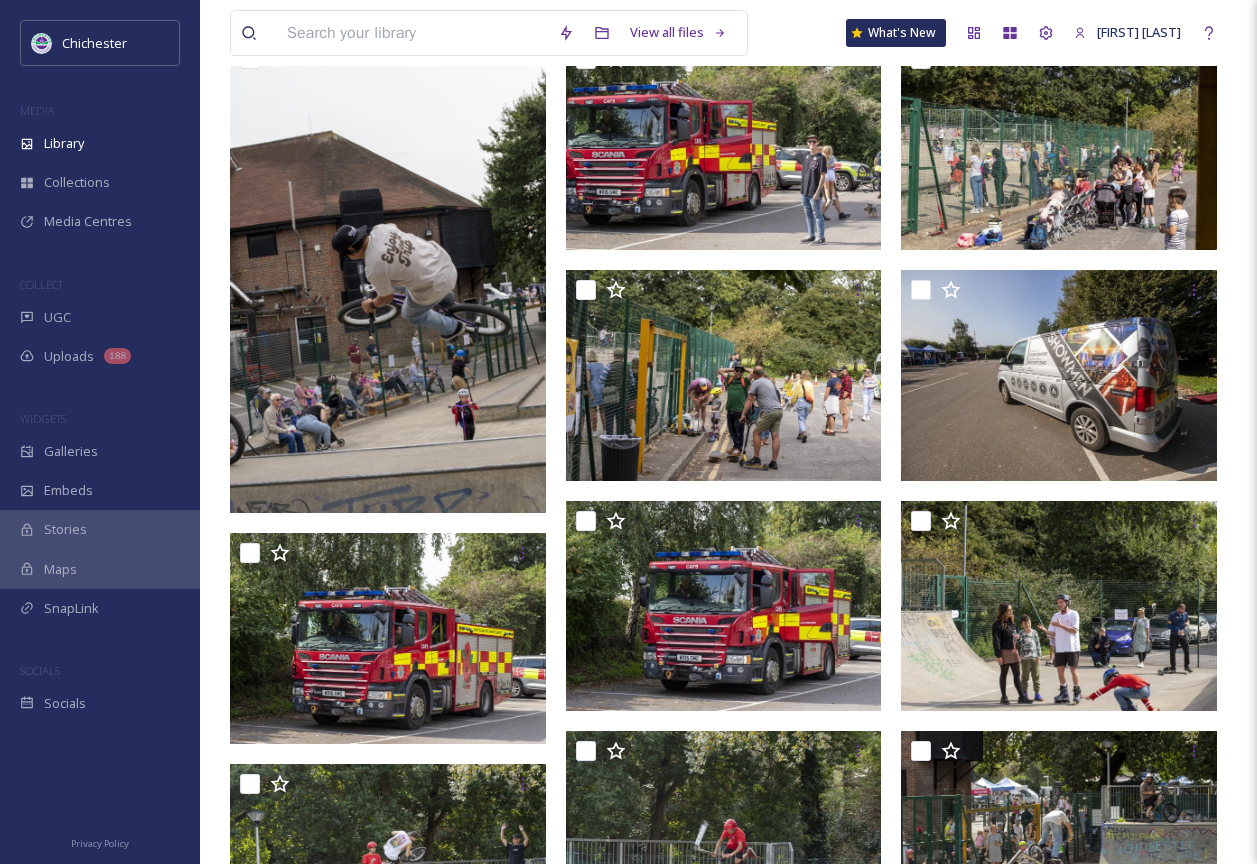 scroll, scrollTop: 600, scrollLeft: 0, axis: vertical 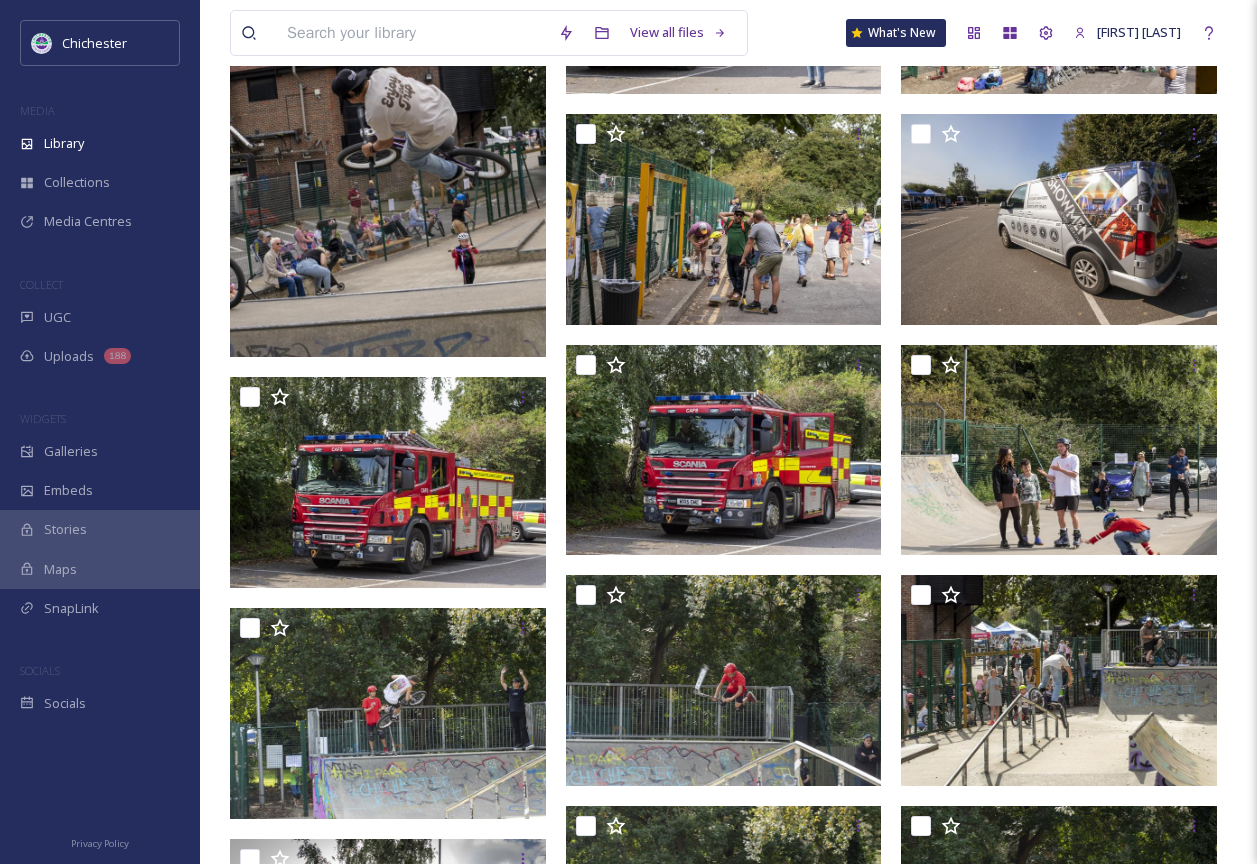 click at bounding box center (388, 120) 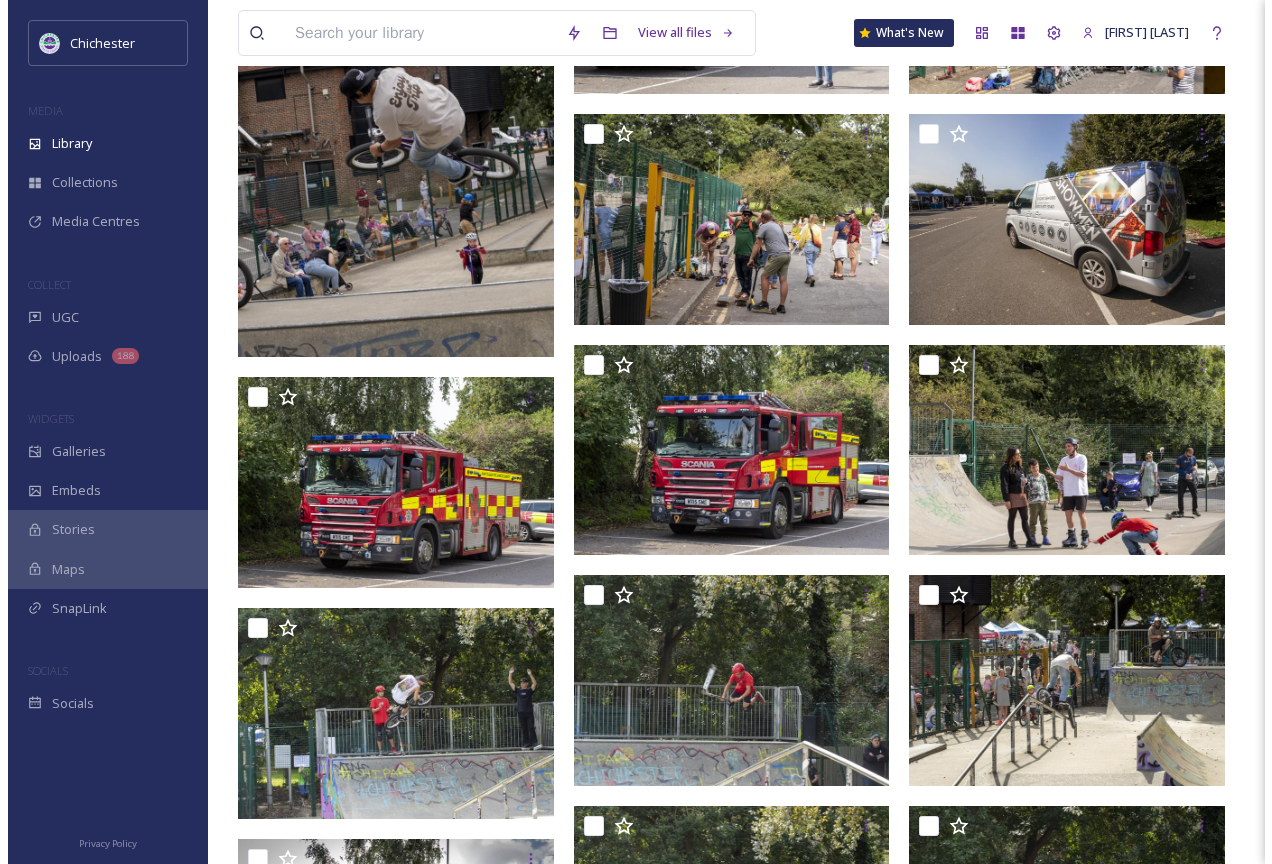 scroll, scrollTop: 106, scrollLeft: 0, axis: vertical 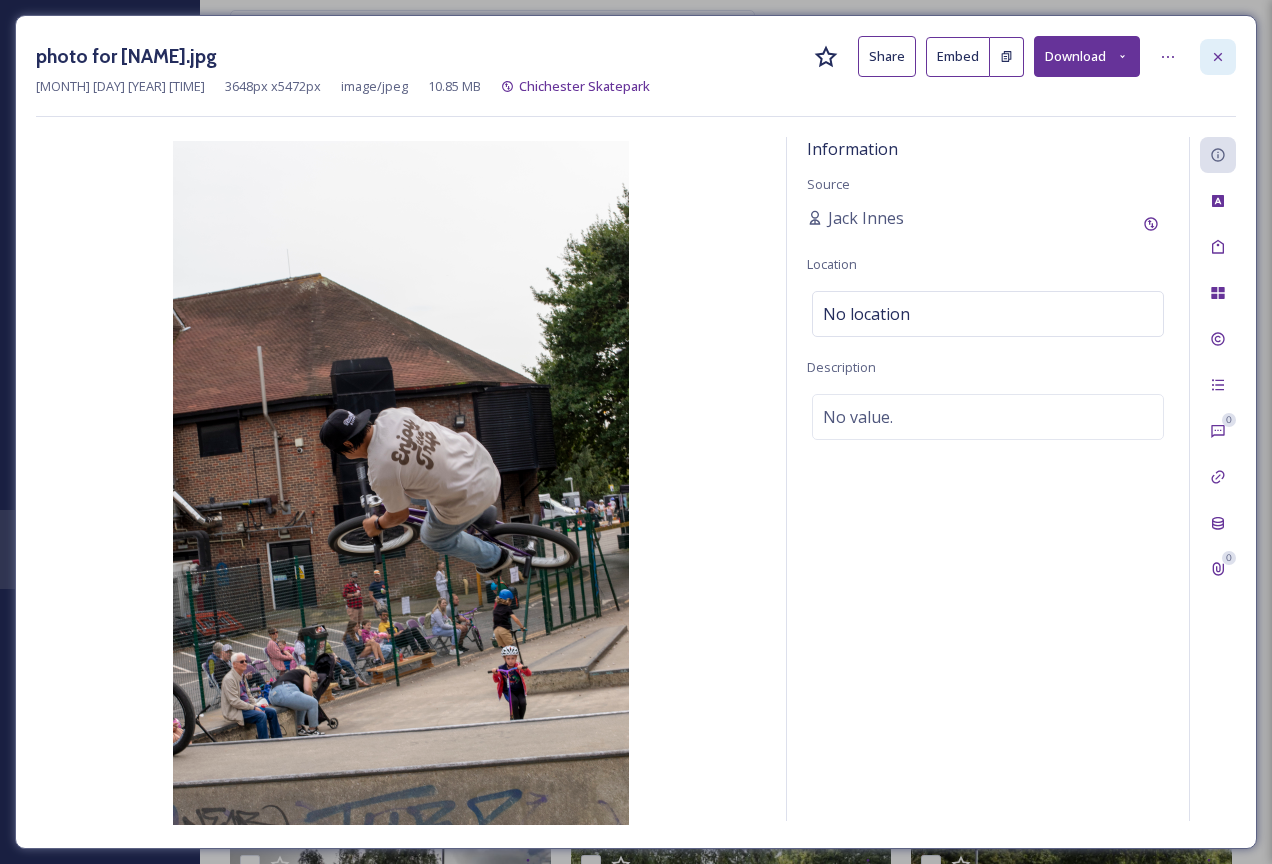 click 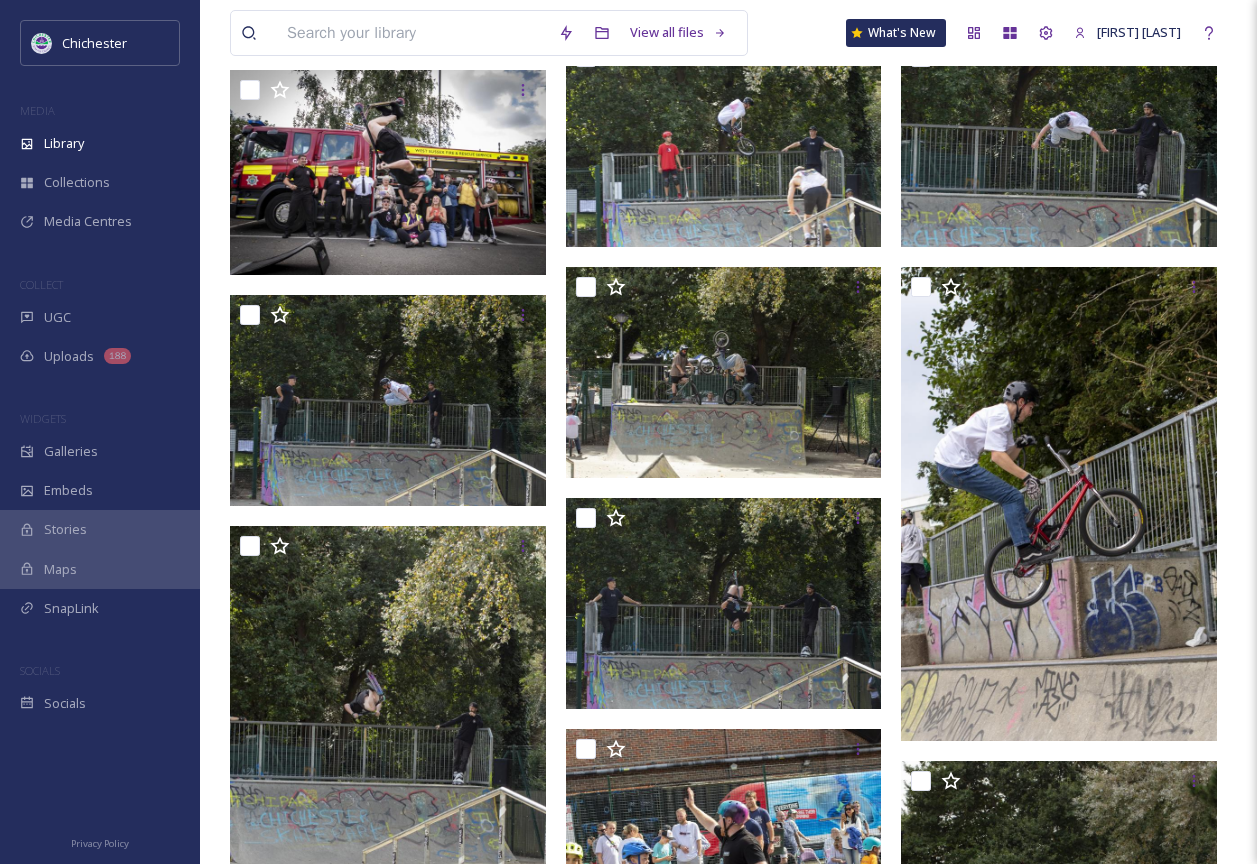 scroll, scrollTop: 1500, scrollLeft: 0, axis: vertical 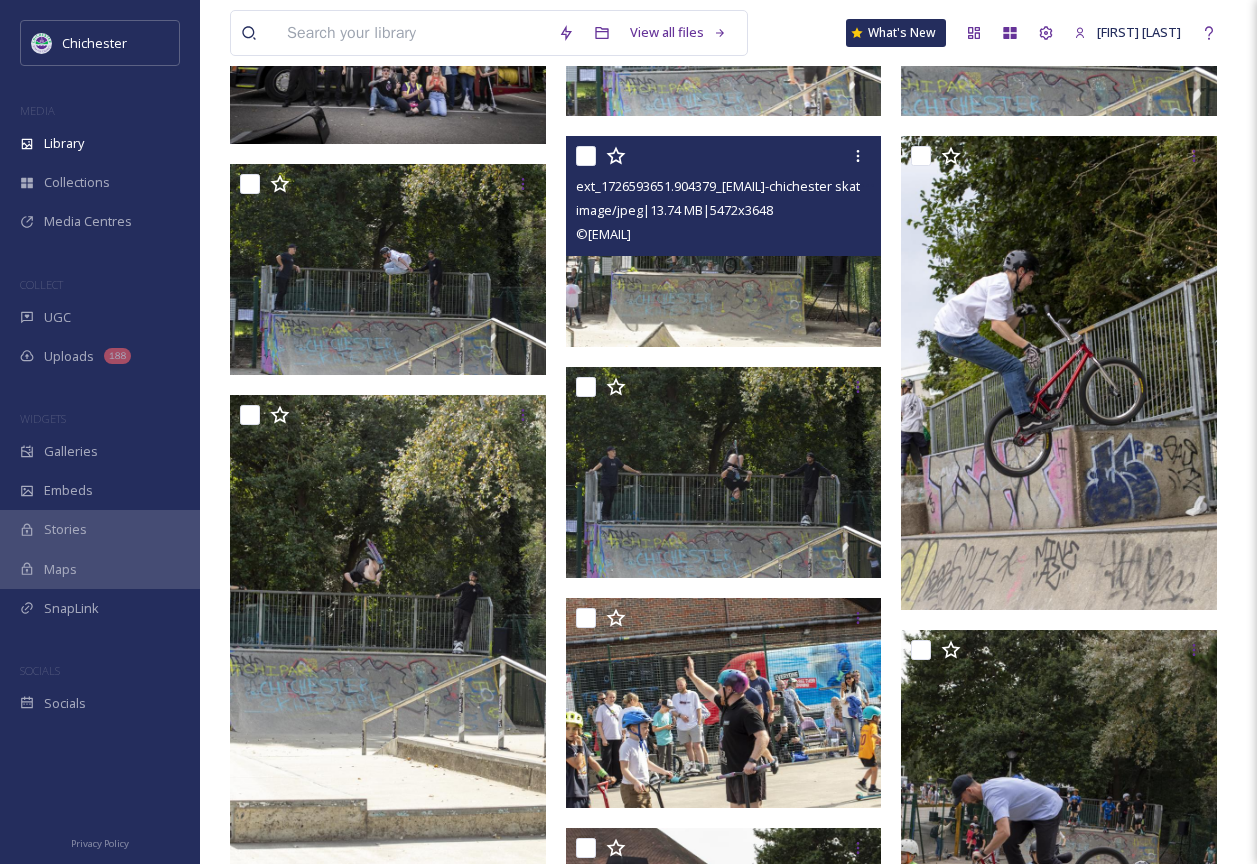 click at bounding box center [724, 241] 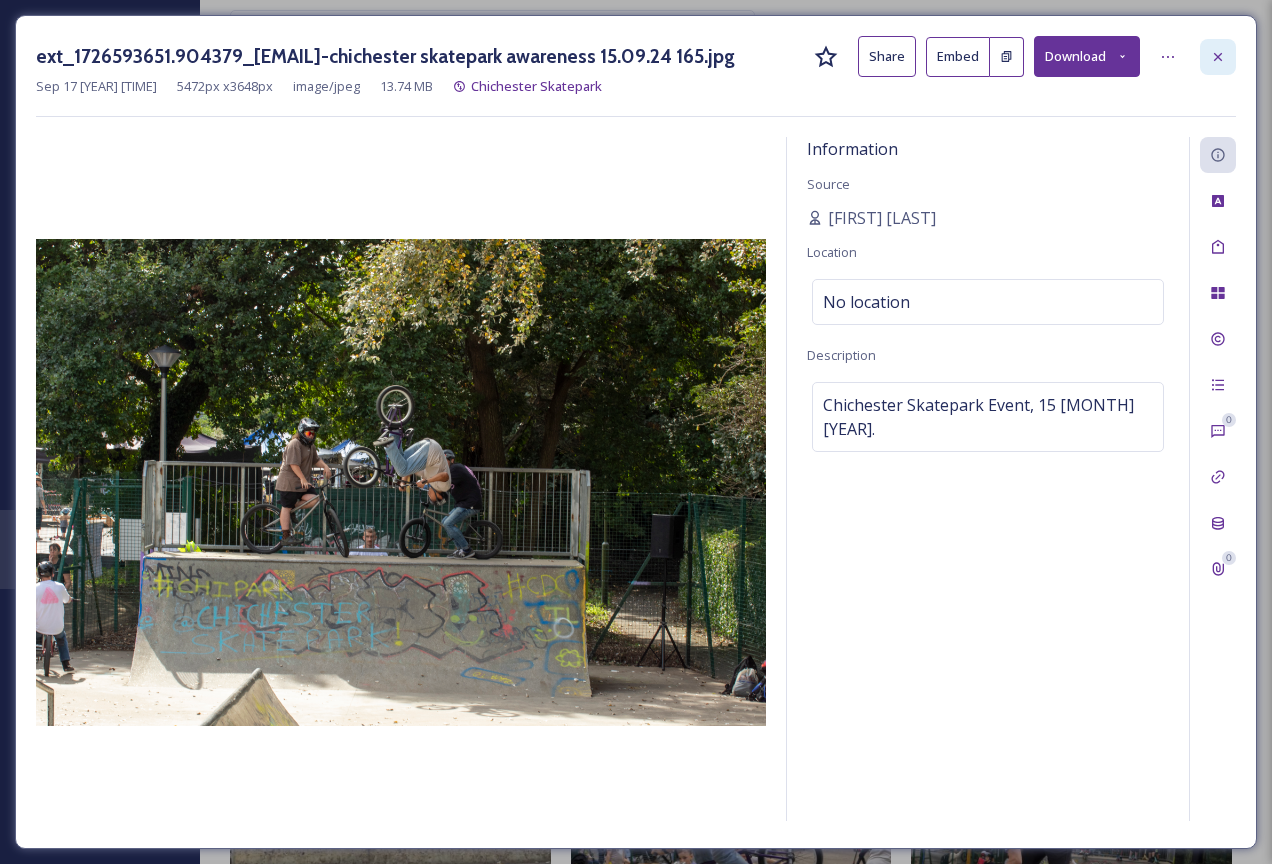 click 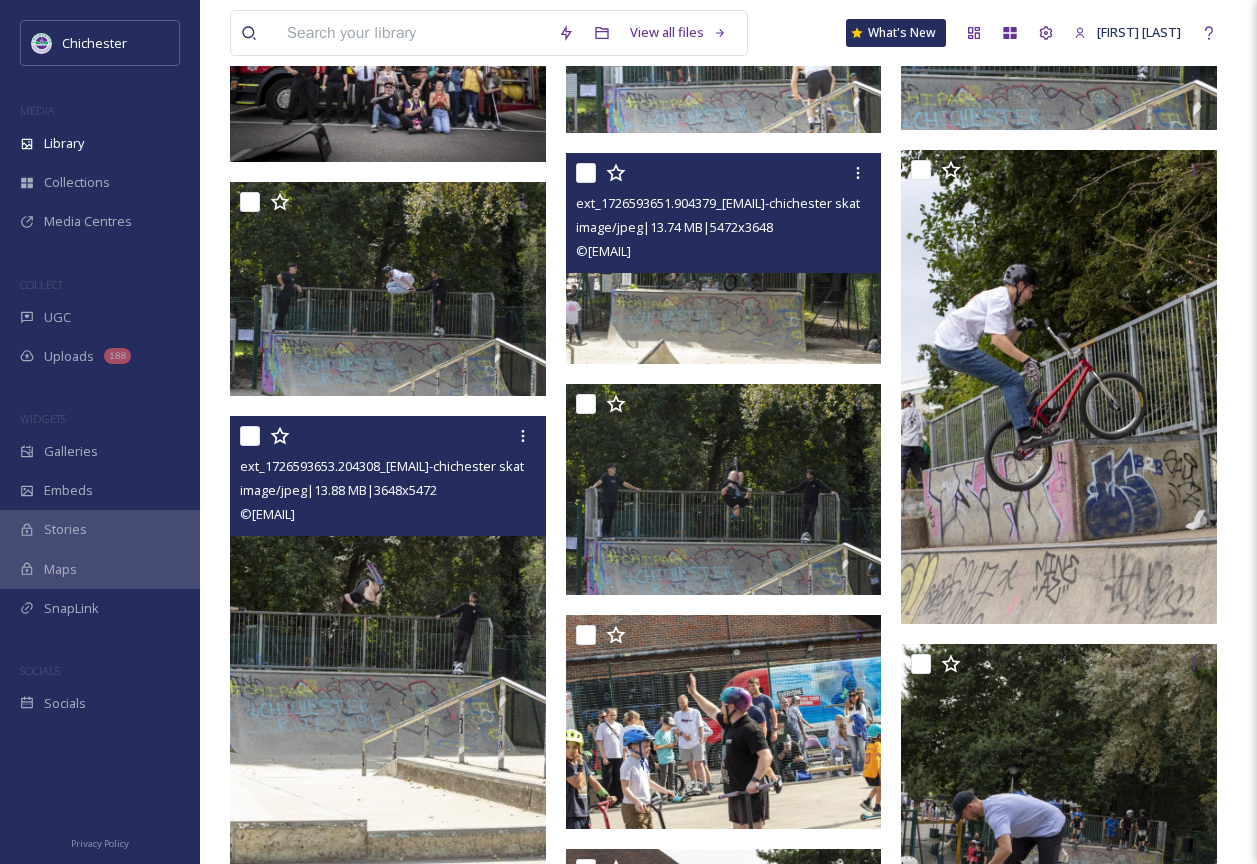 click at bounding box center (388, 653) 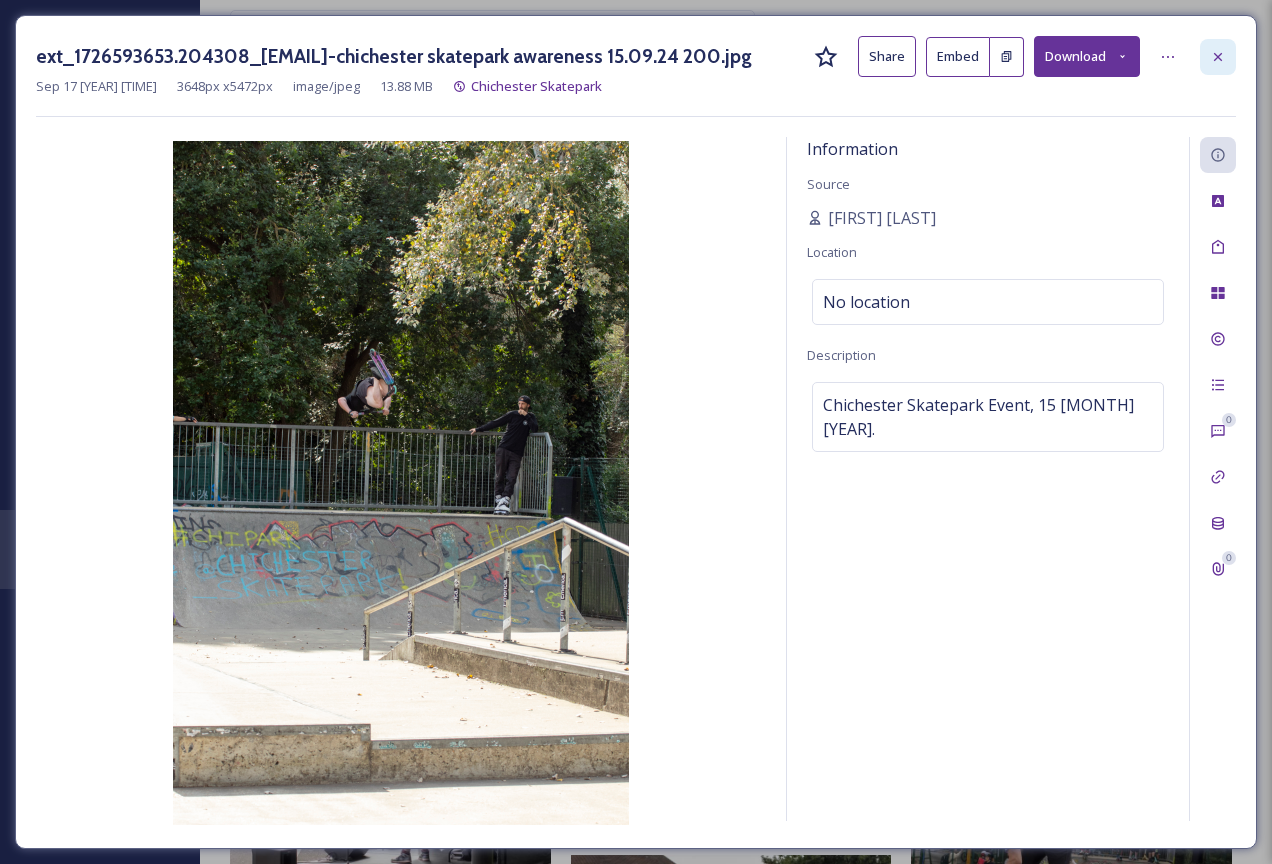 click 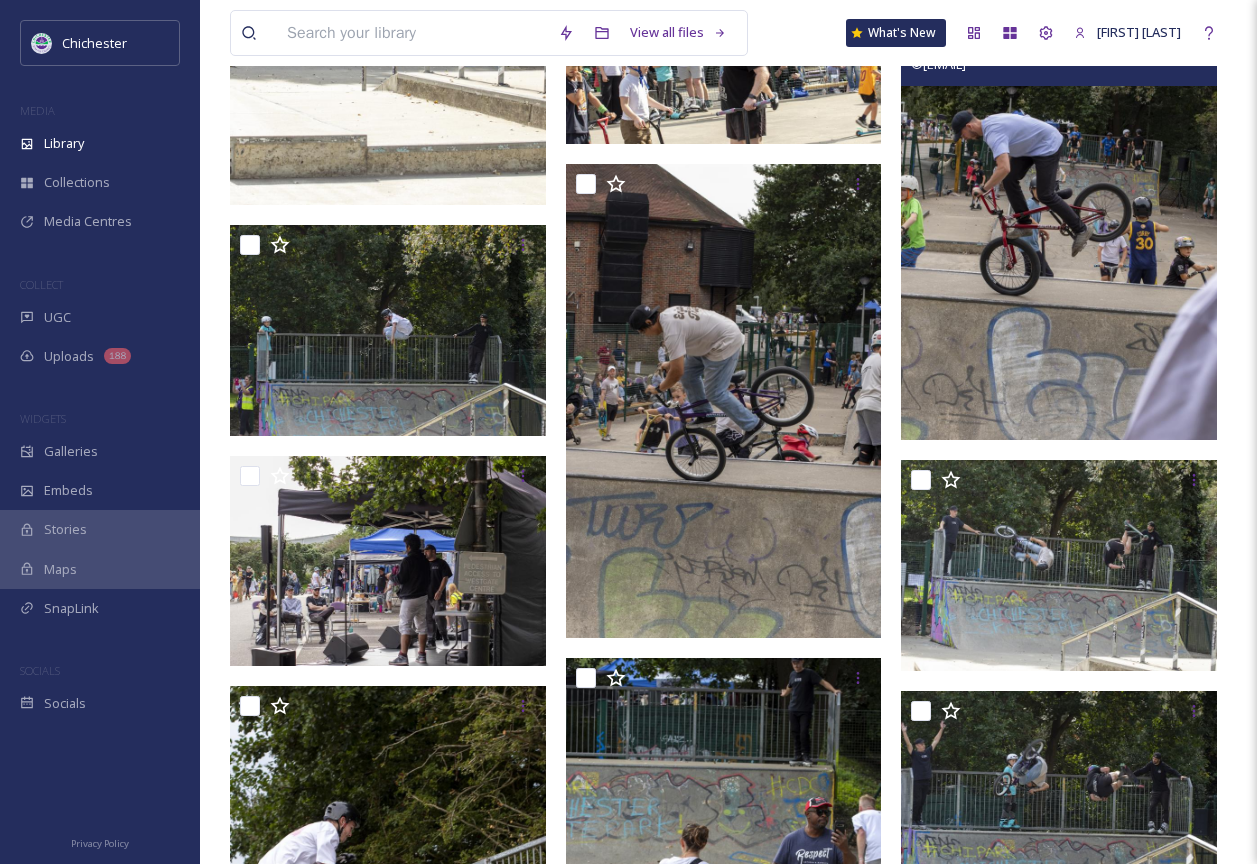 scroll, scrollTop: 2200, scrollLeft: 0, axis: vertical 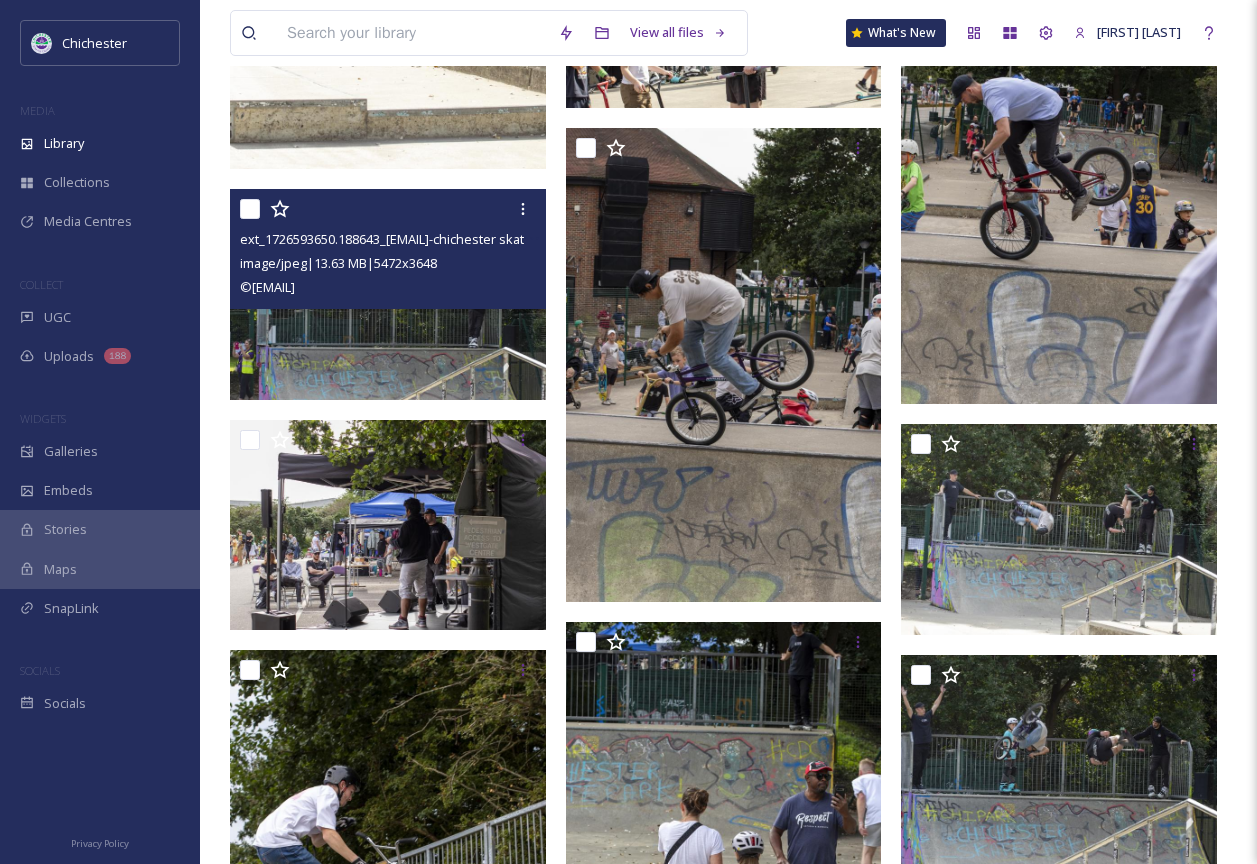 click at bounding box center (388, 294) 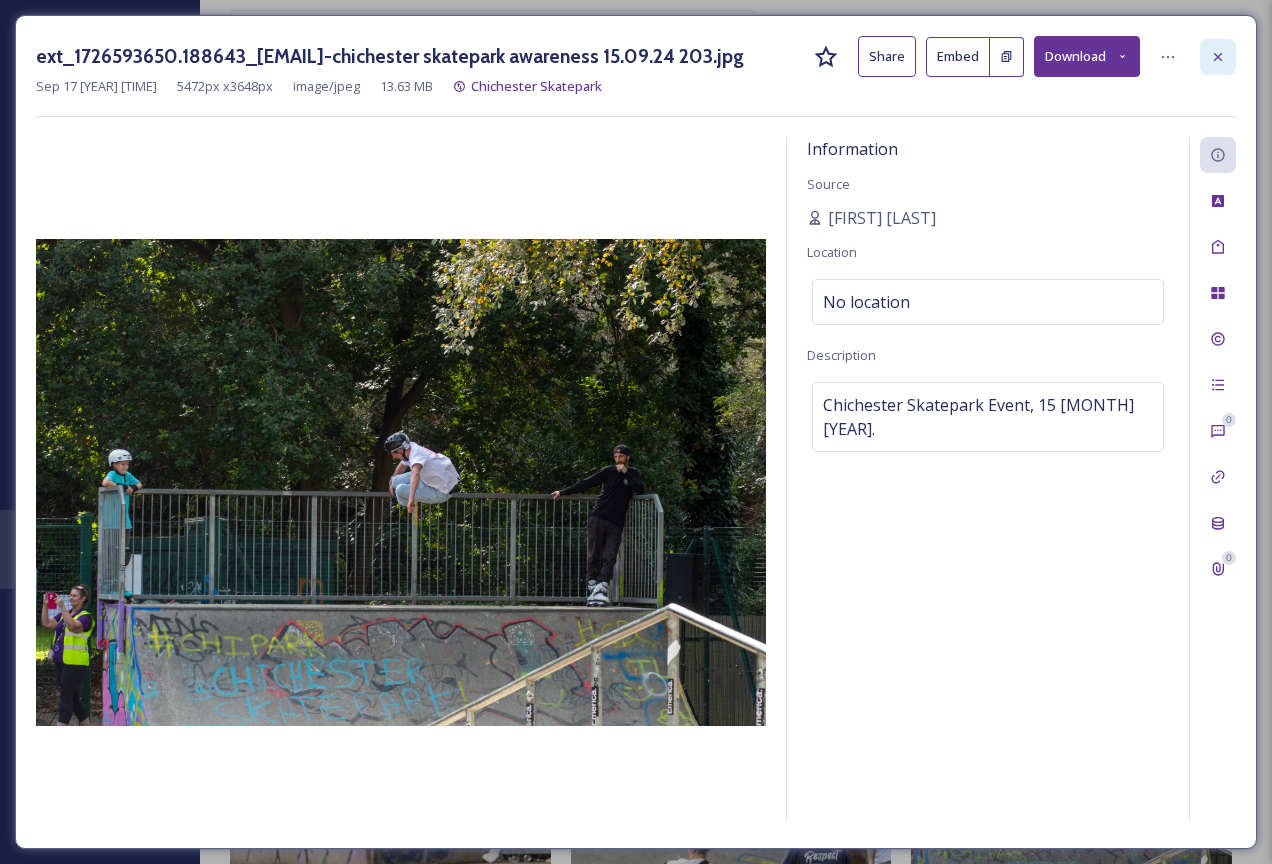 click 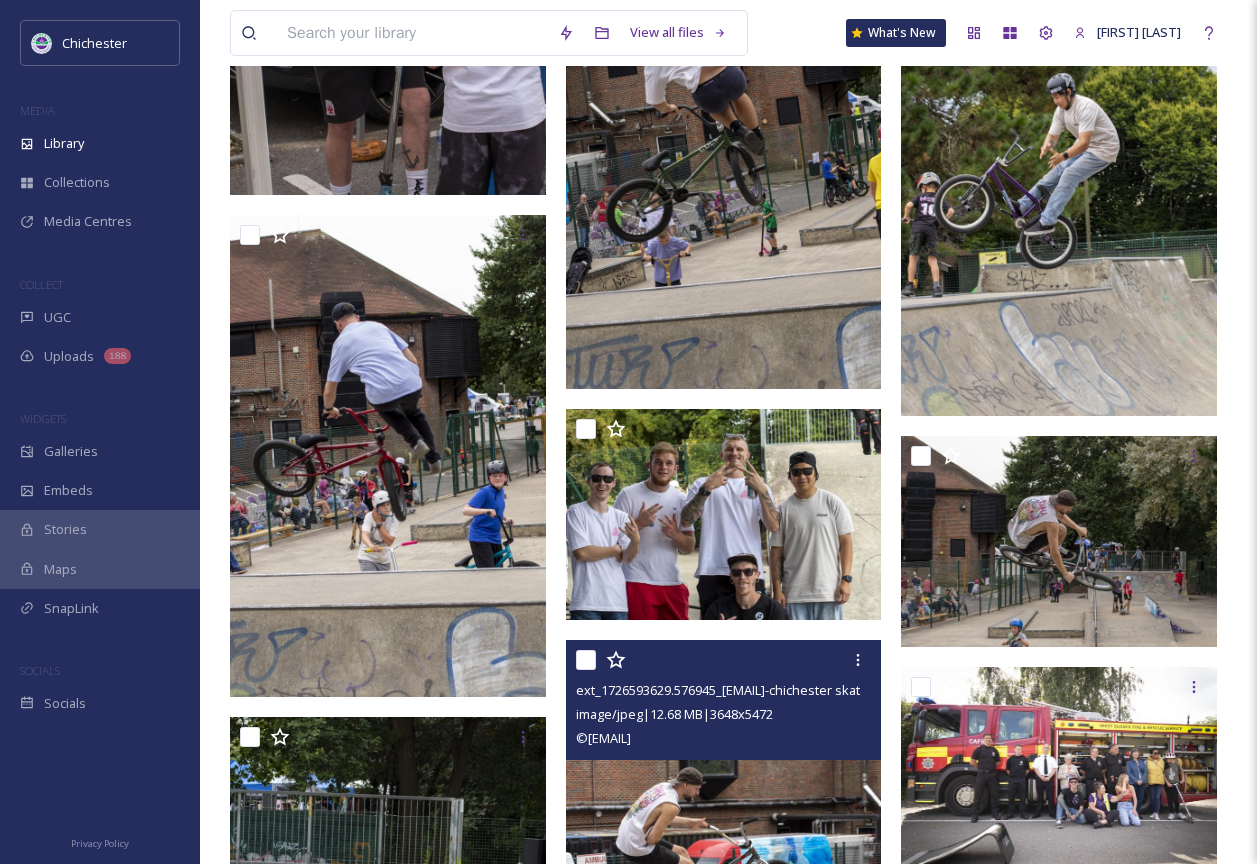 scroll, scrollTop: 3500, scrollLeft: 0, axis: vertical 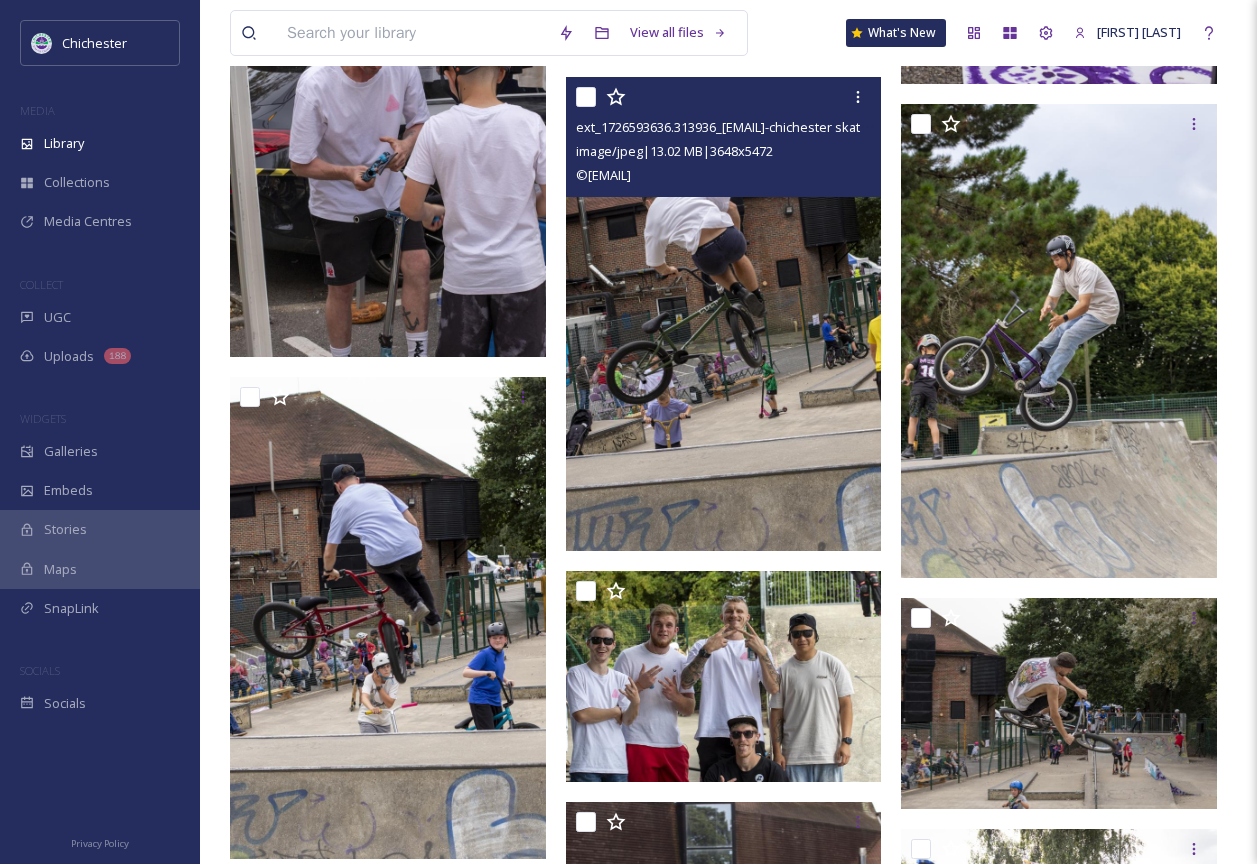 click at bounding box center (724, 314) 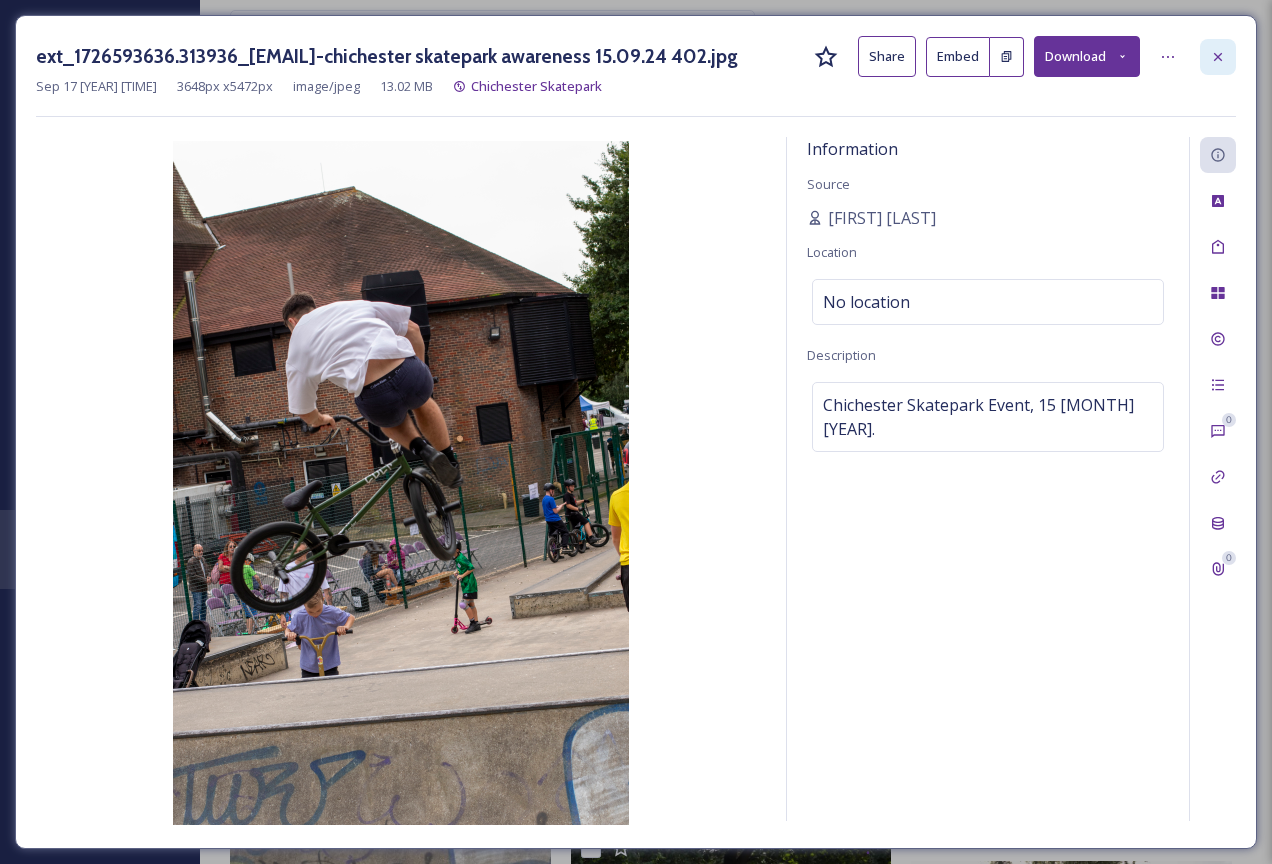 click 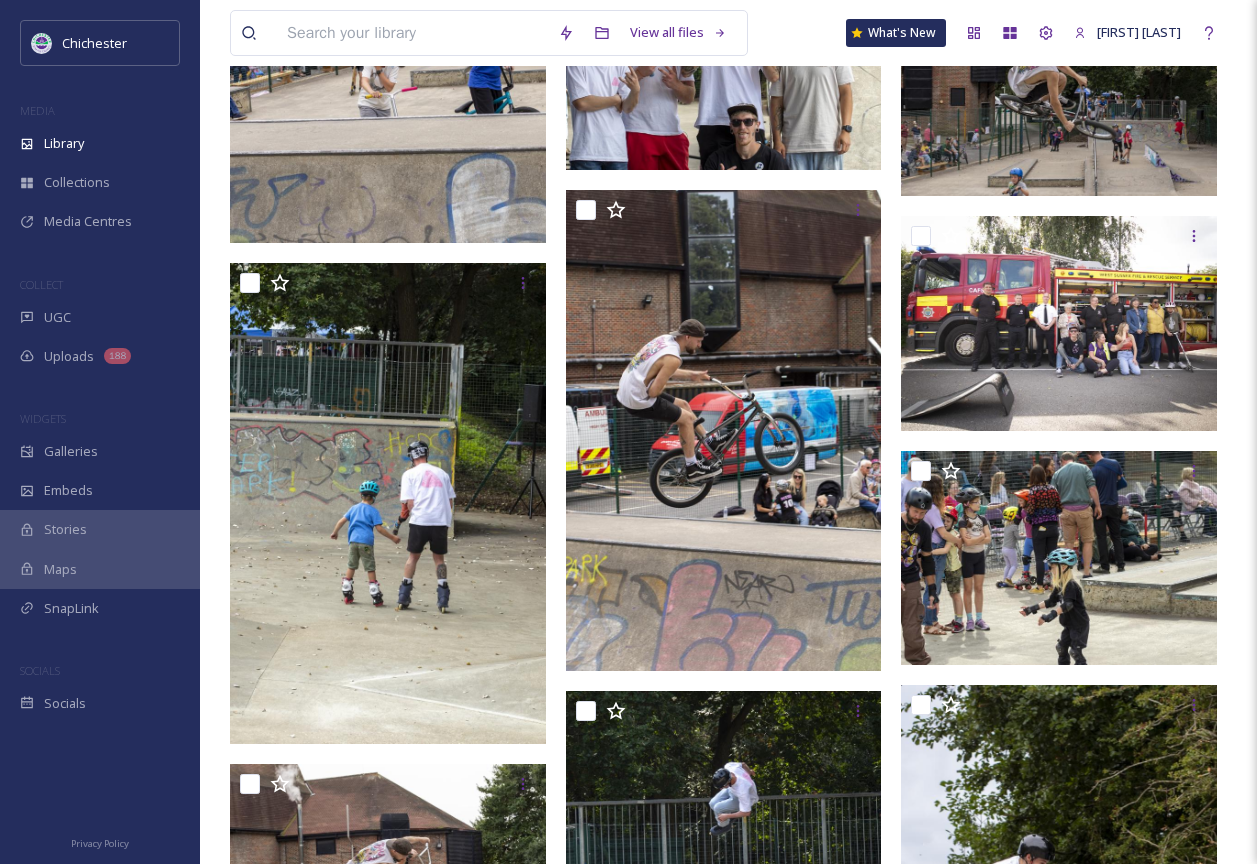 scroll, scrollTop: 4300, scrollLeft: 0, axis: vertical 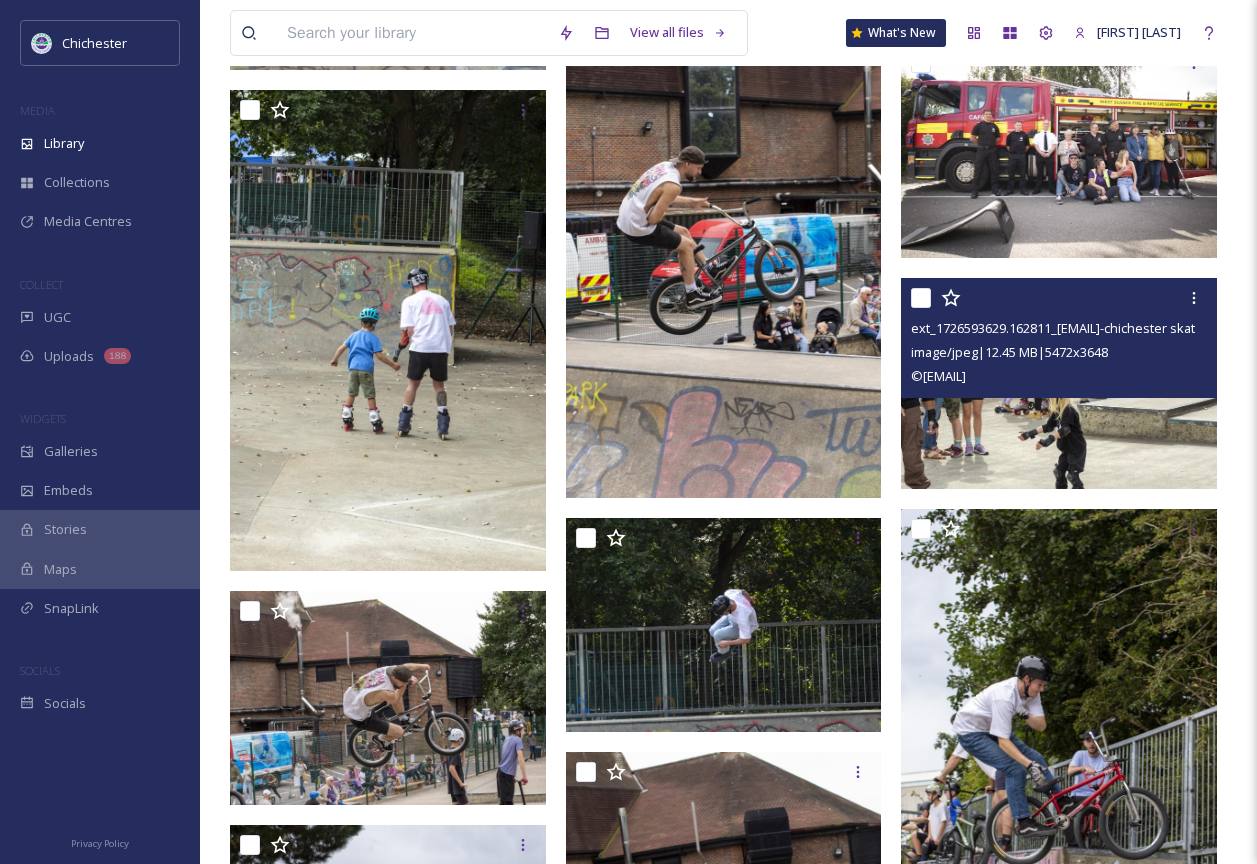 click at bounding box center (1059, 383) 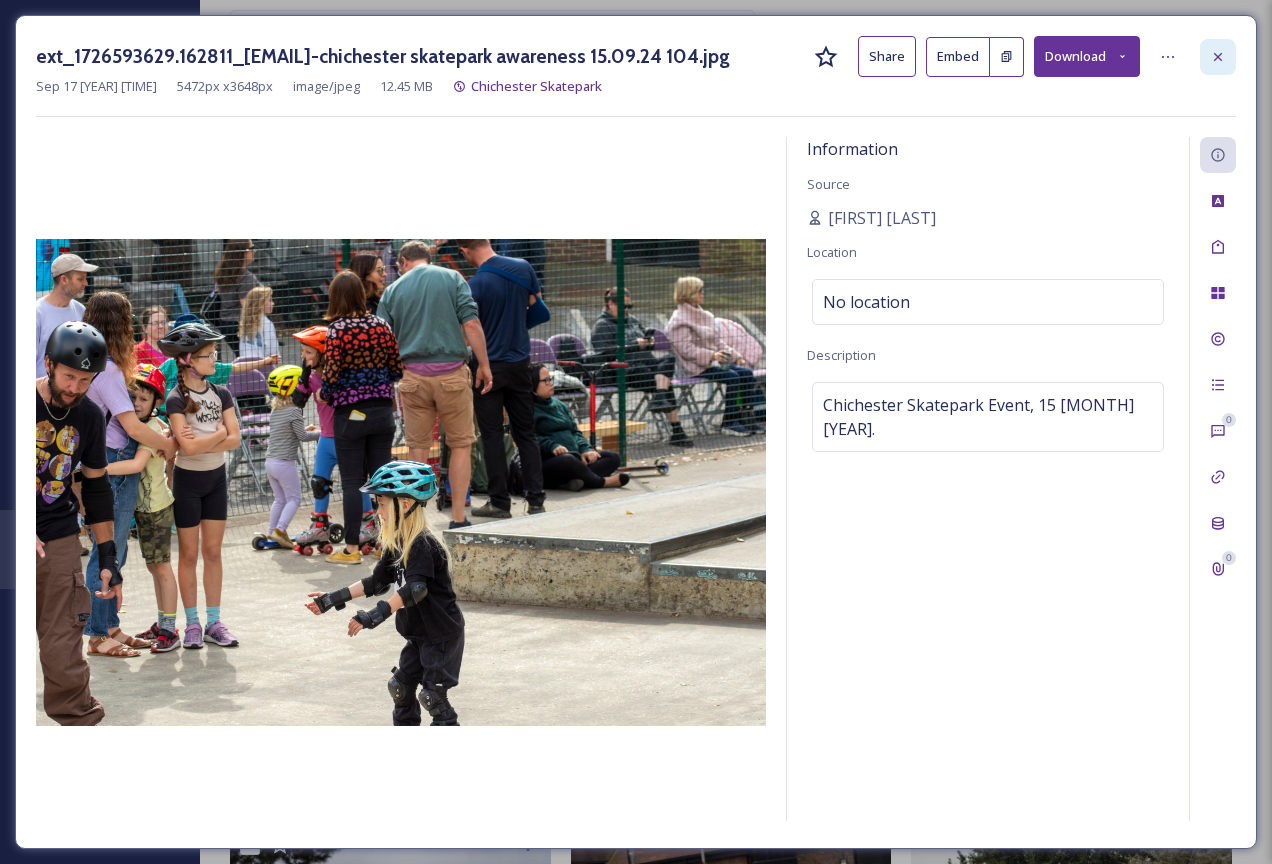 click 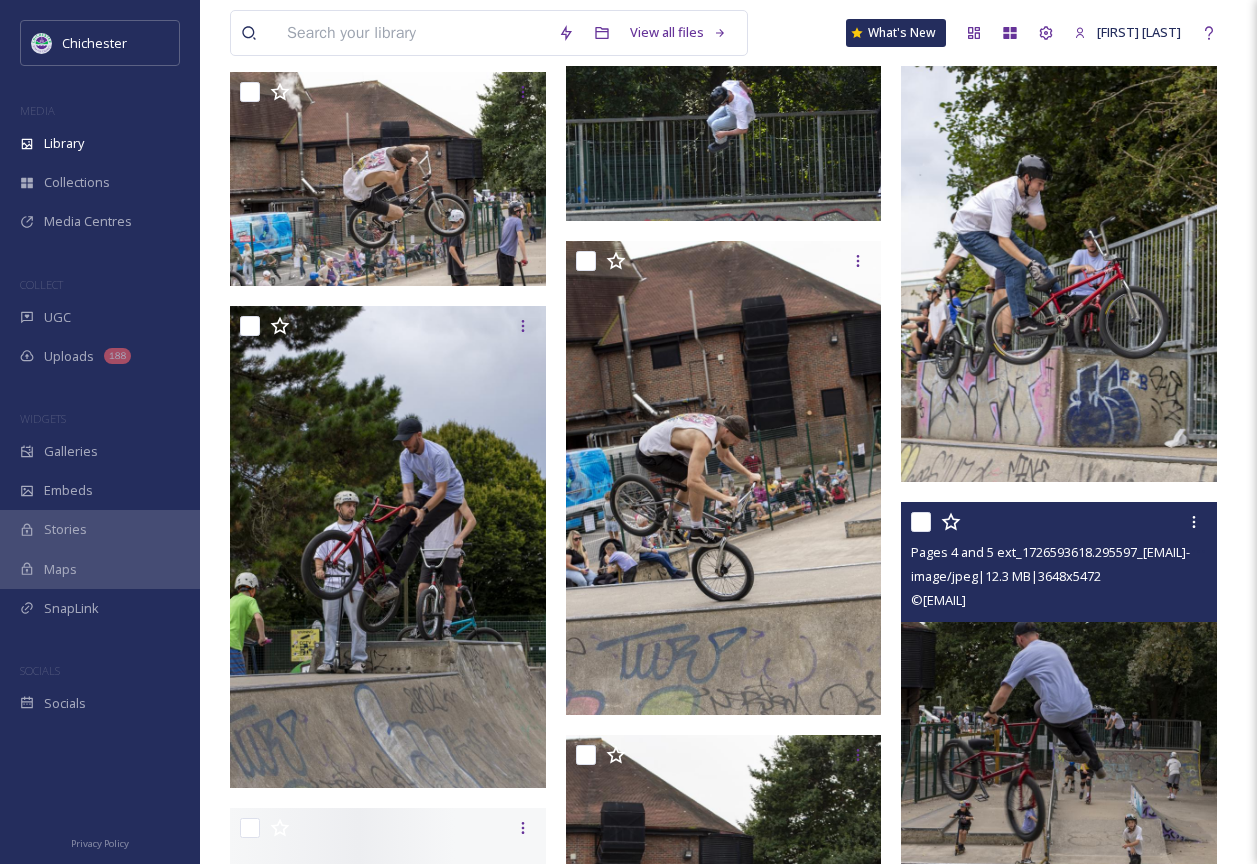 scroll, scrollTop: 5000, scrollLeft: 0, axis: vertical 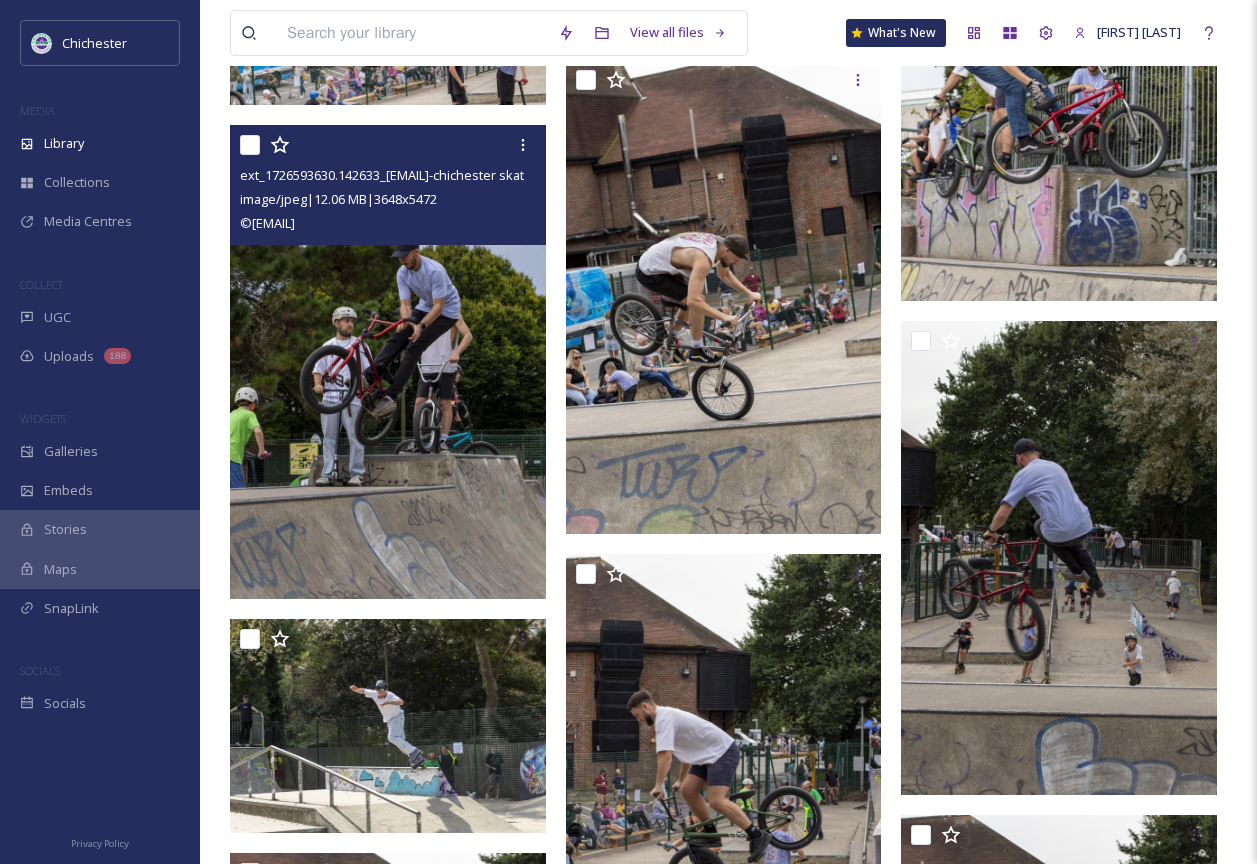 click at bounding box center [388, 362] 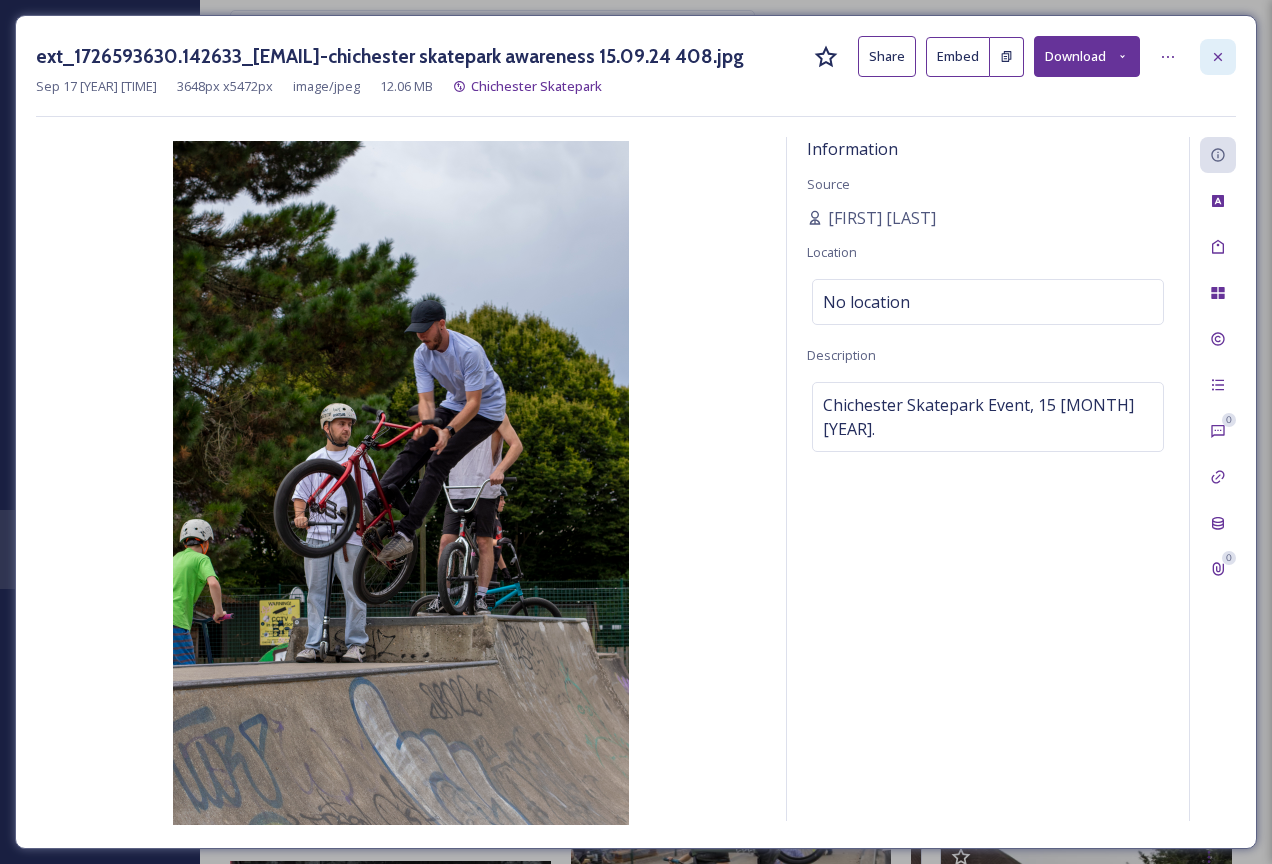 click at bounding box center (1218, 57) 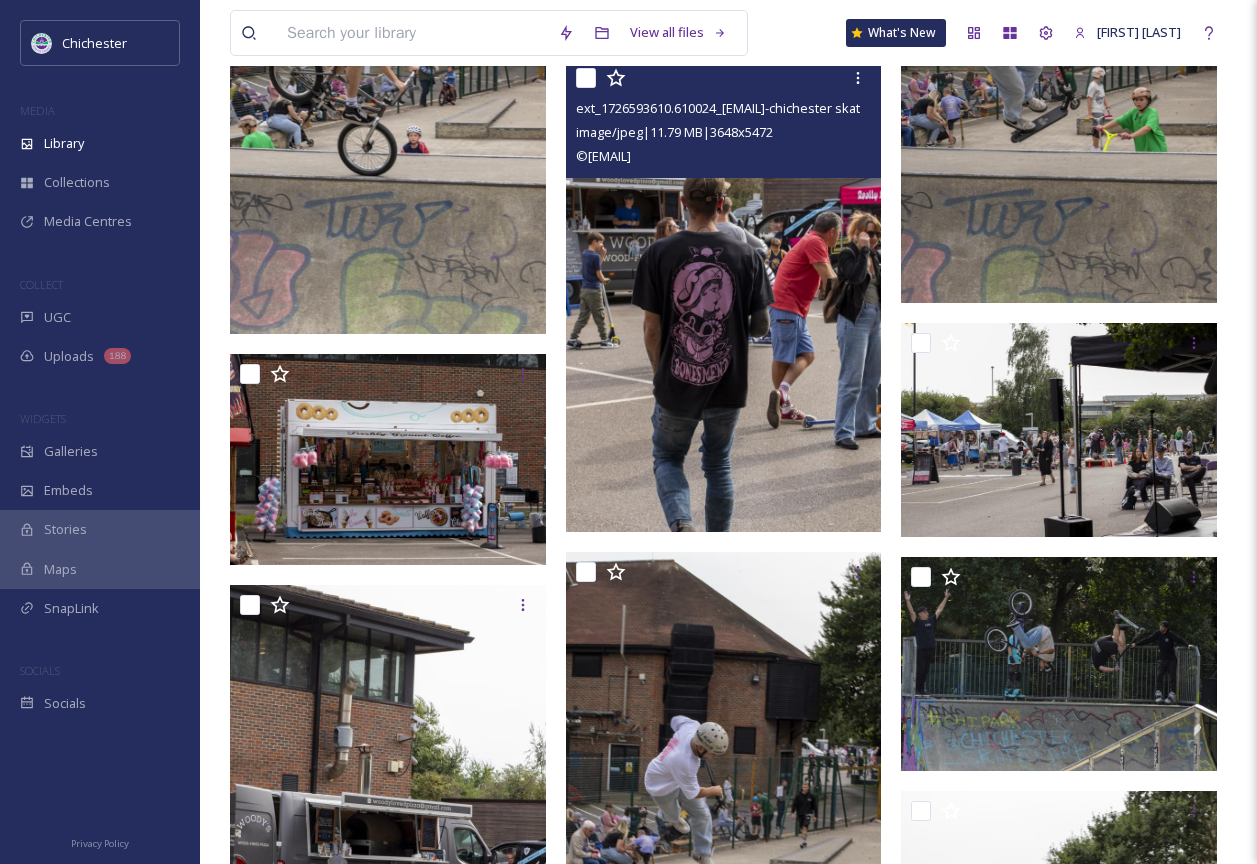 scroll, scrollTop: 6000, scrollLeft: 0, axis: vertical 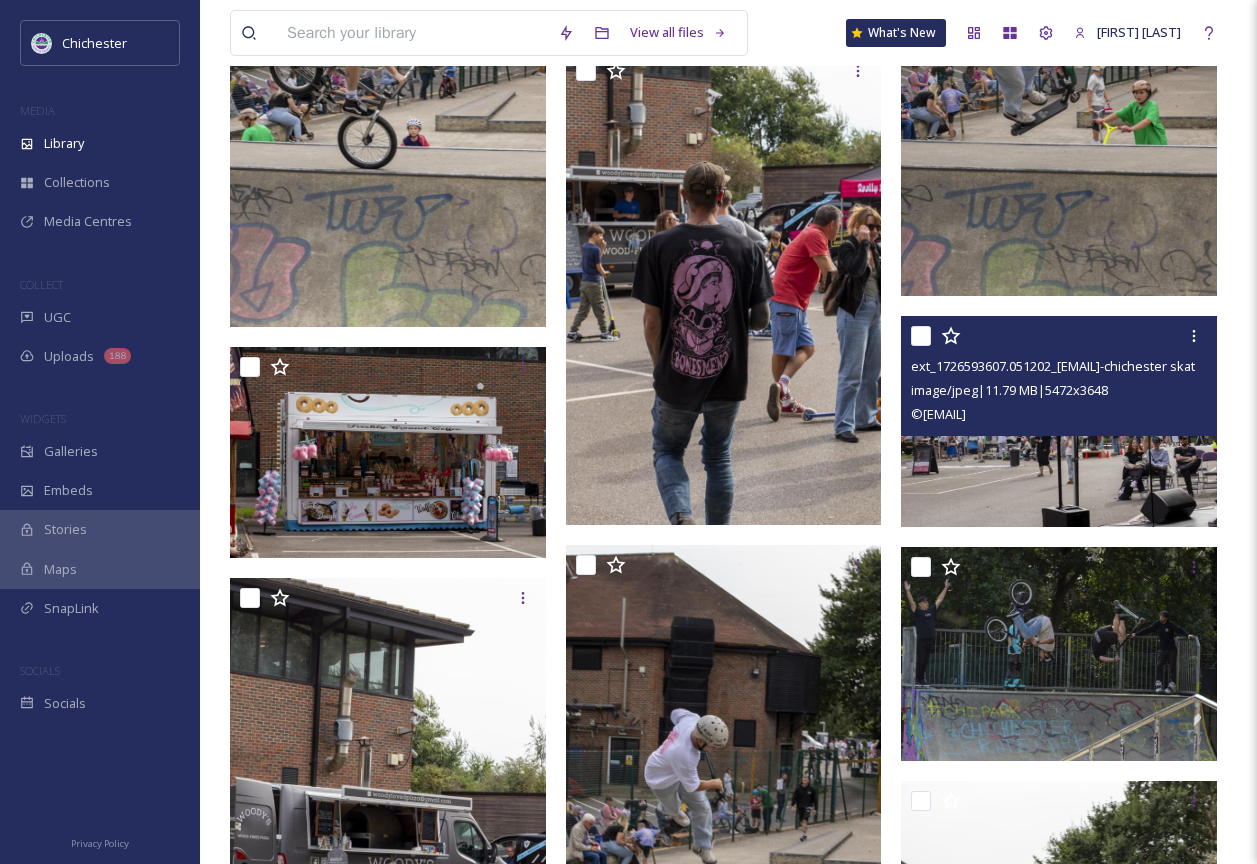 click at bounding box center (1059, 421) 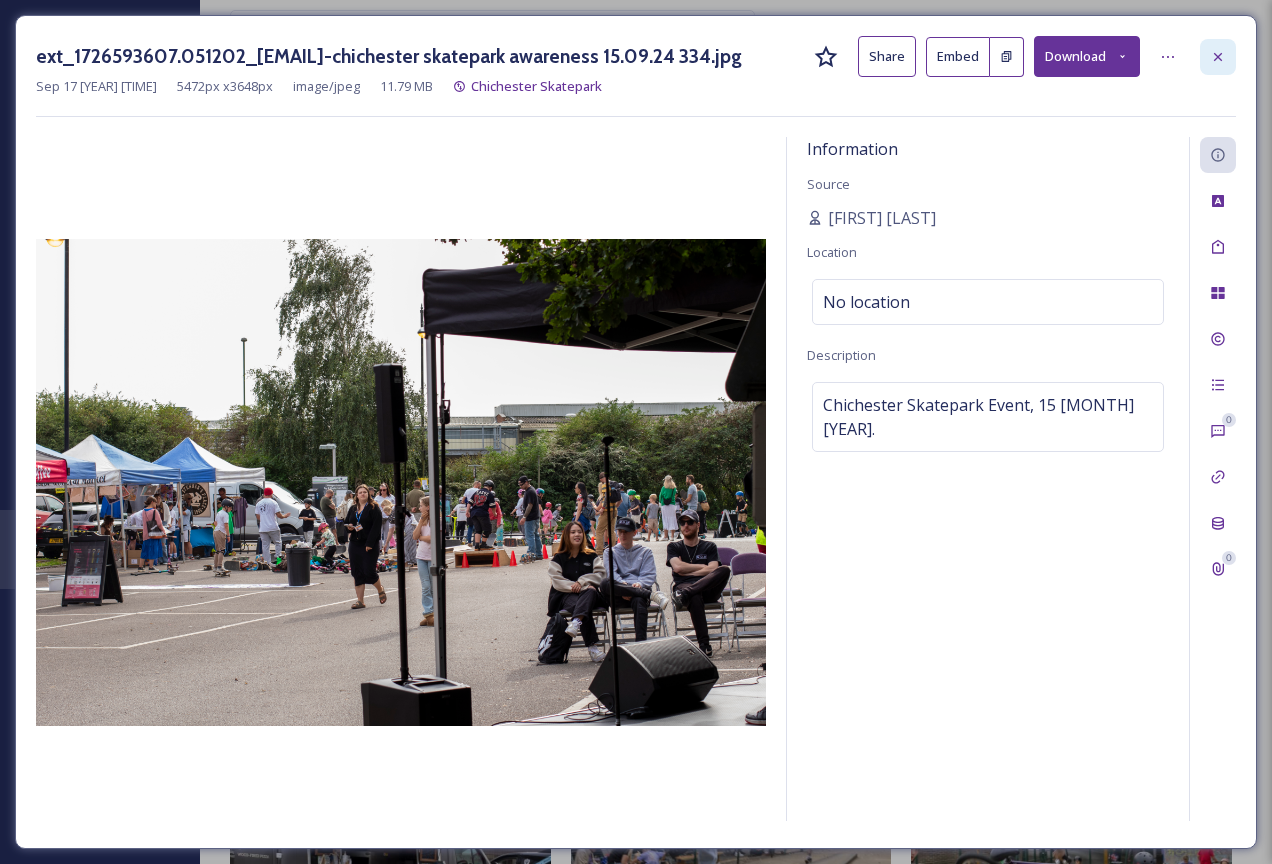 click 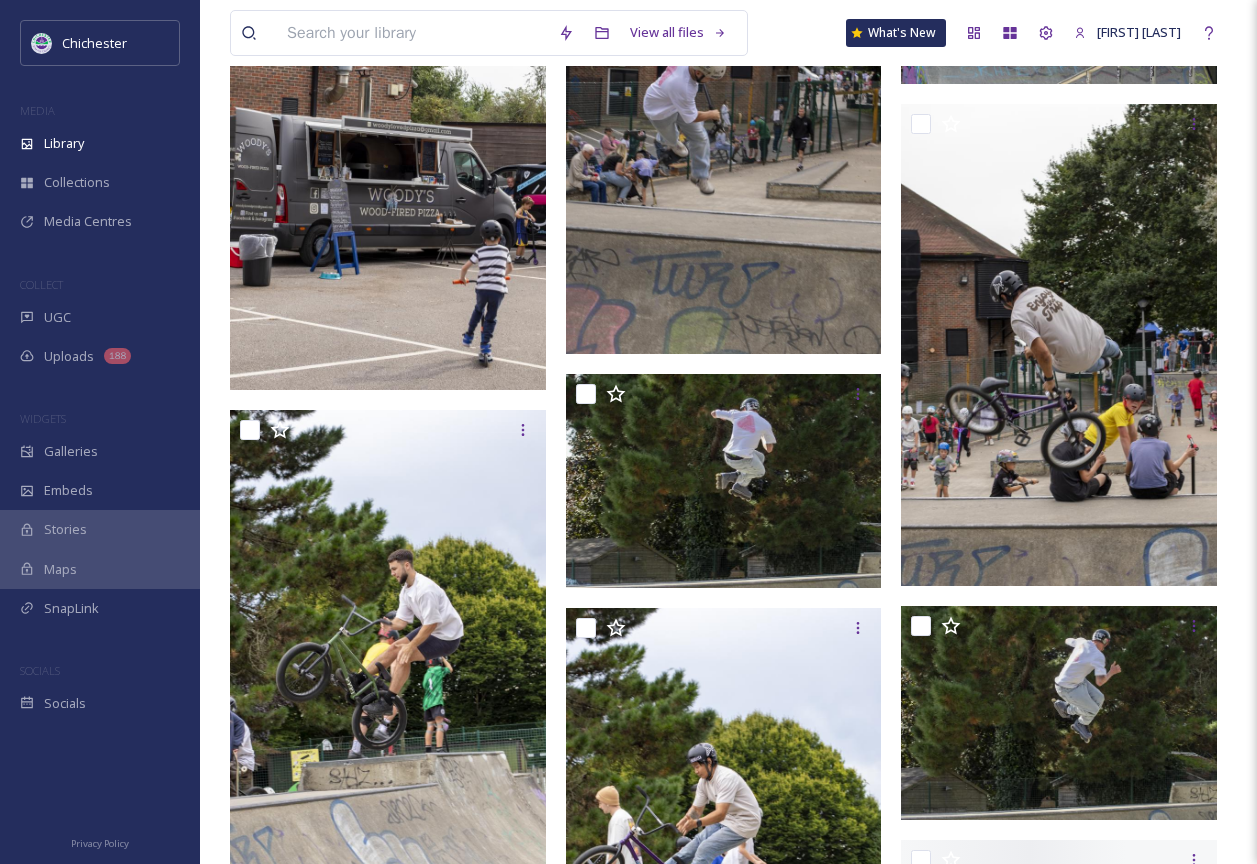 scroll, scrollTop: 6700, scrollLeft: 0, axis: vertical 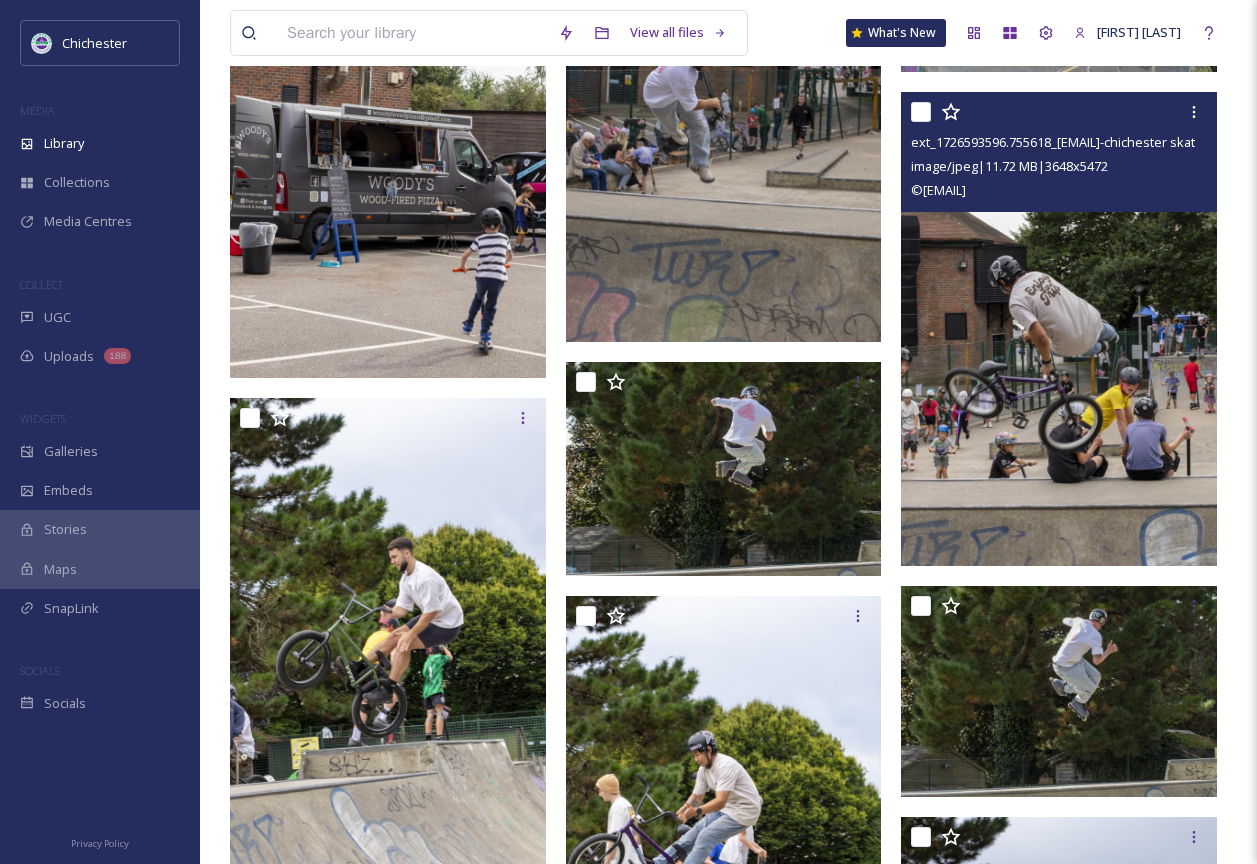 click at bounding box center (1059, 329) 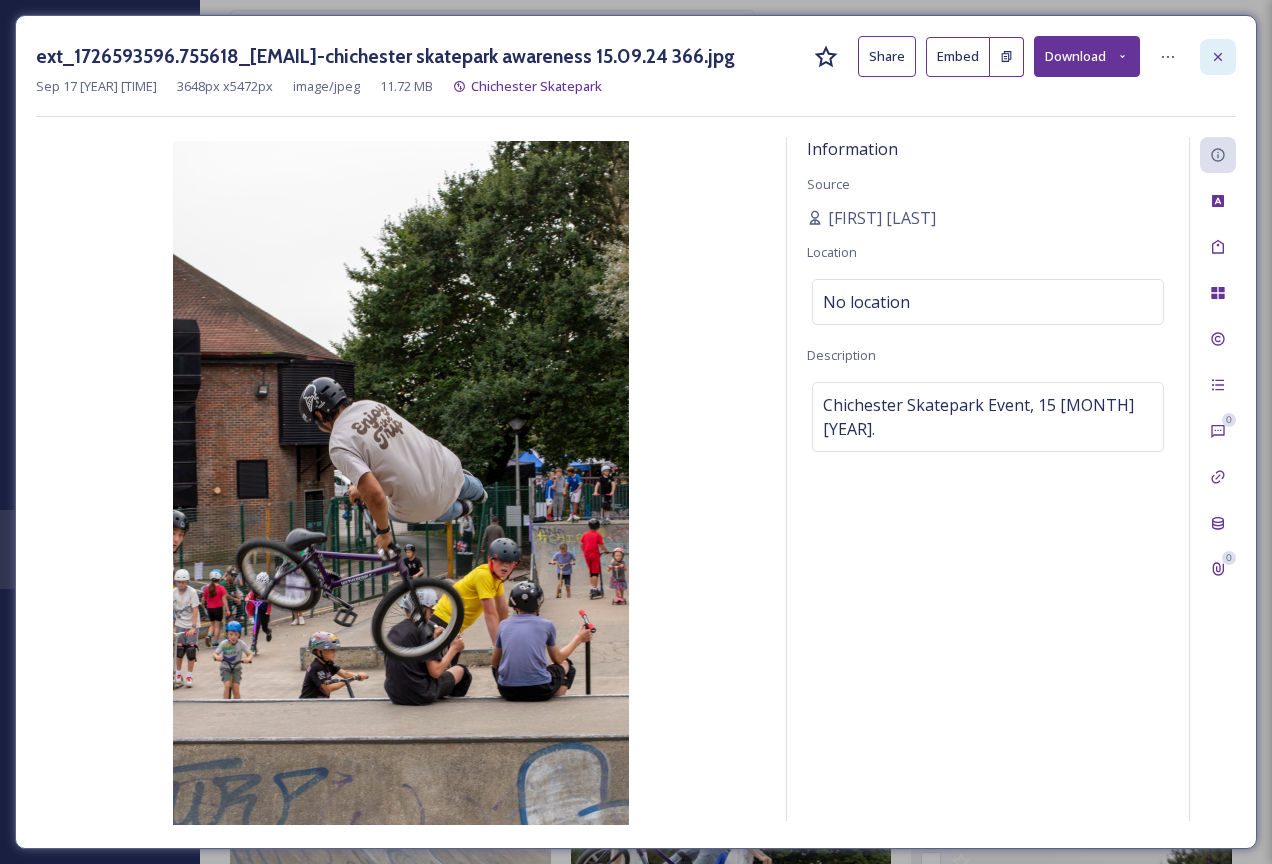 click 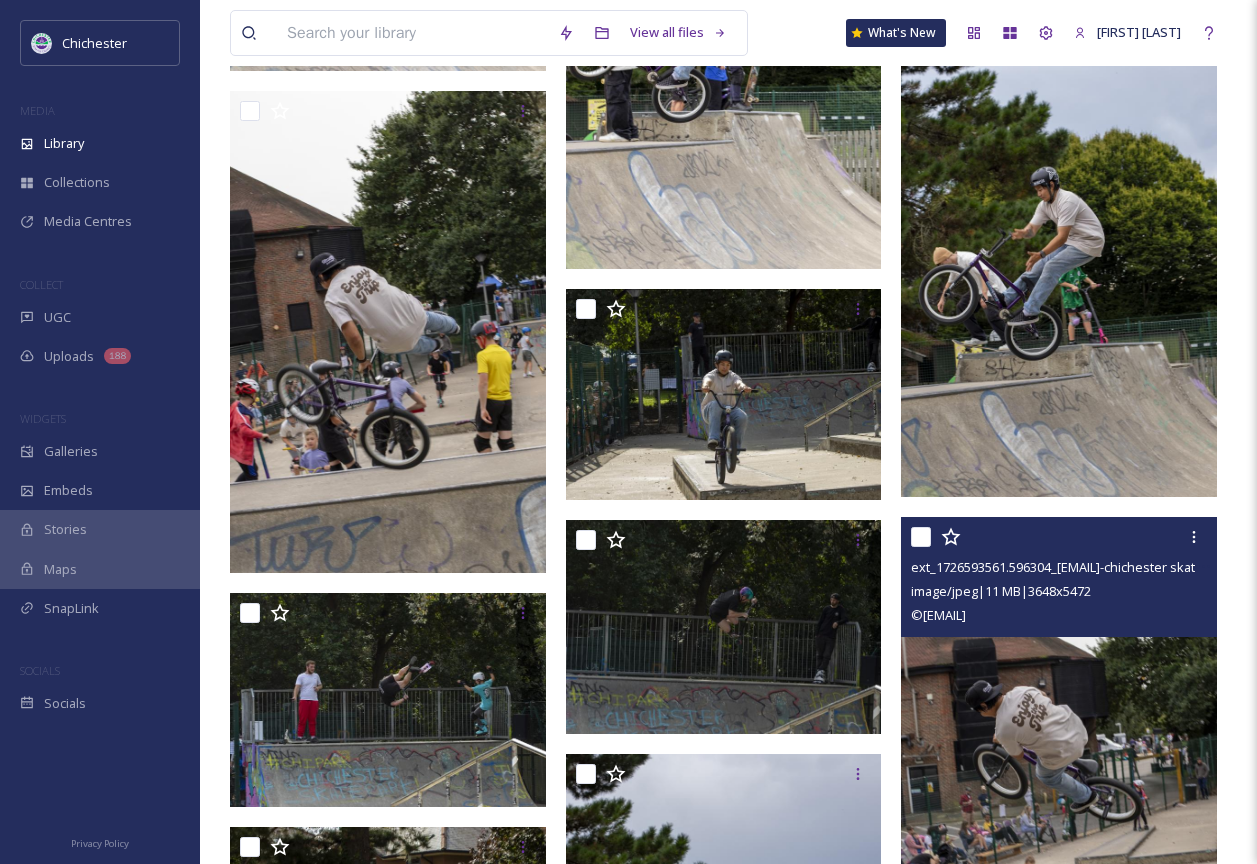 scroll, scrollTop: 7700, scrollLeft: 0, axis: vertical 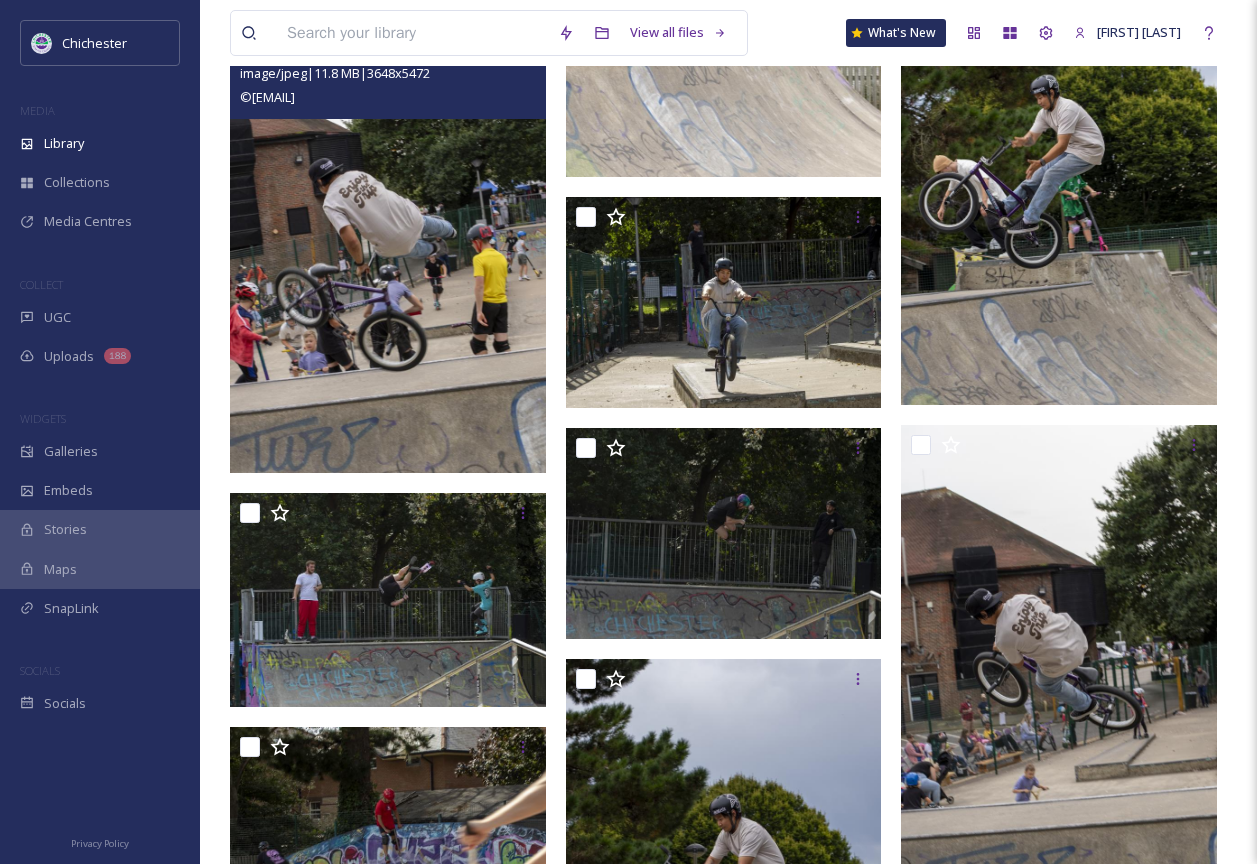 click at bounding box center (388, 236) 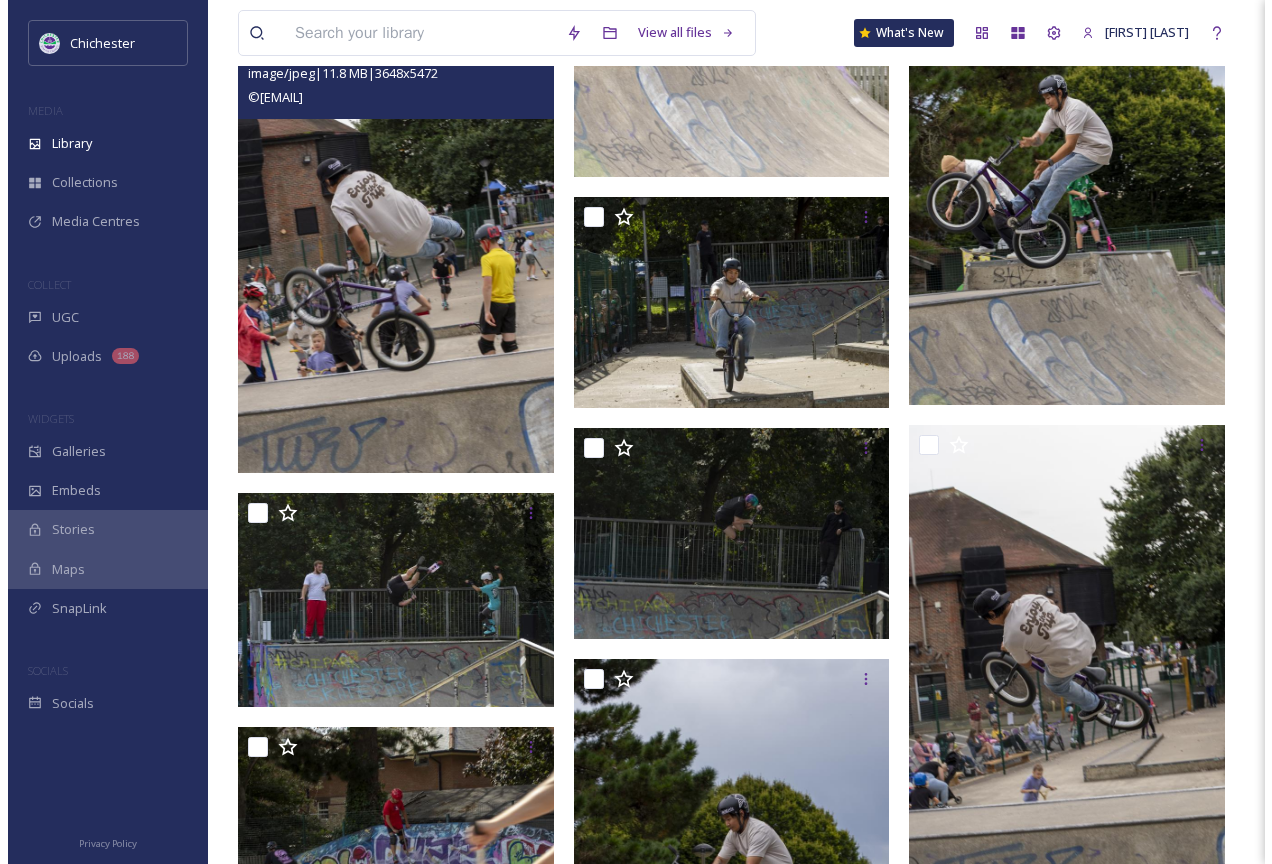 scroll, scrollTop: 7106, scrollLeft: 0, axis: vertical 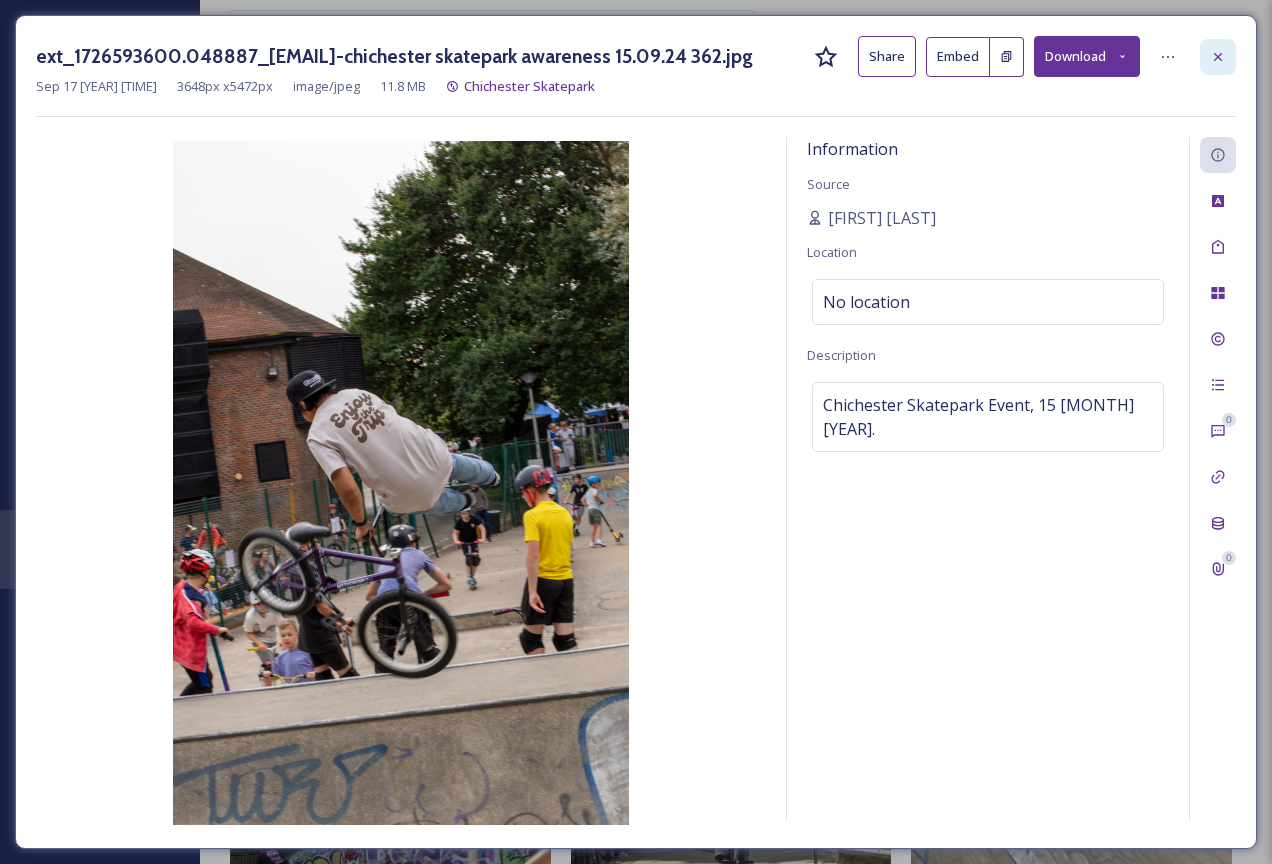 click 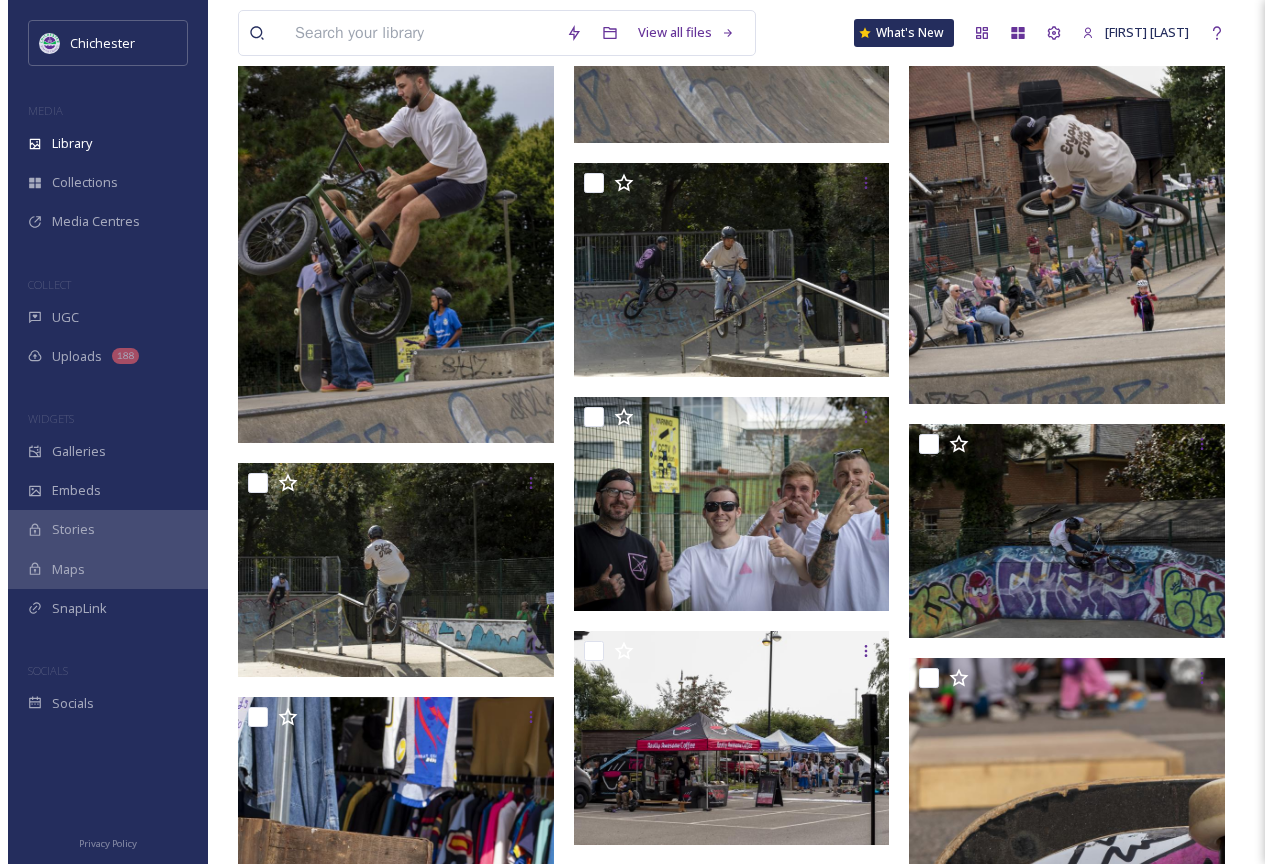 scroll, scrollTop: 8700, scrollLeft: 0, axis: vertical 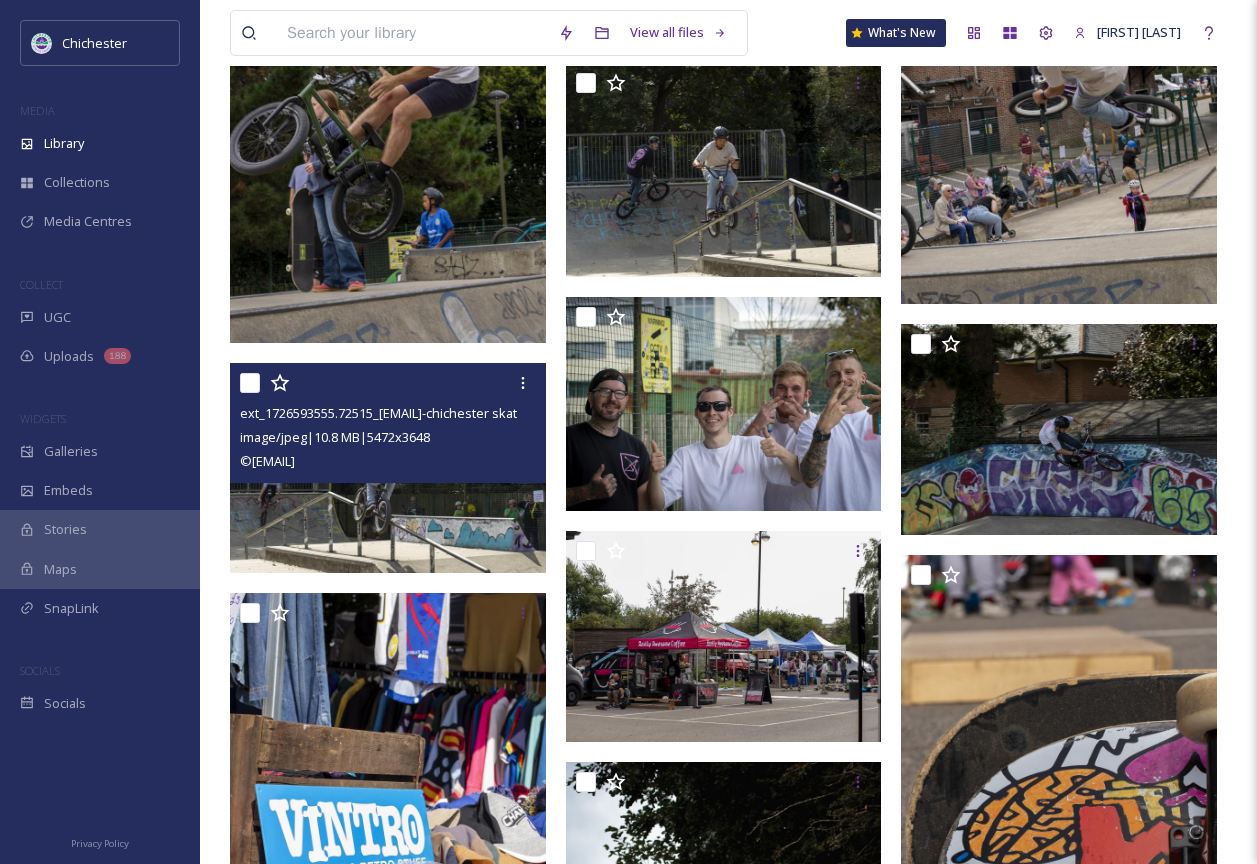 click at bounding box center (388, 468) 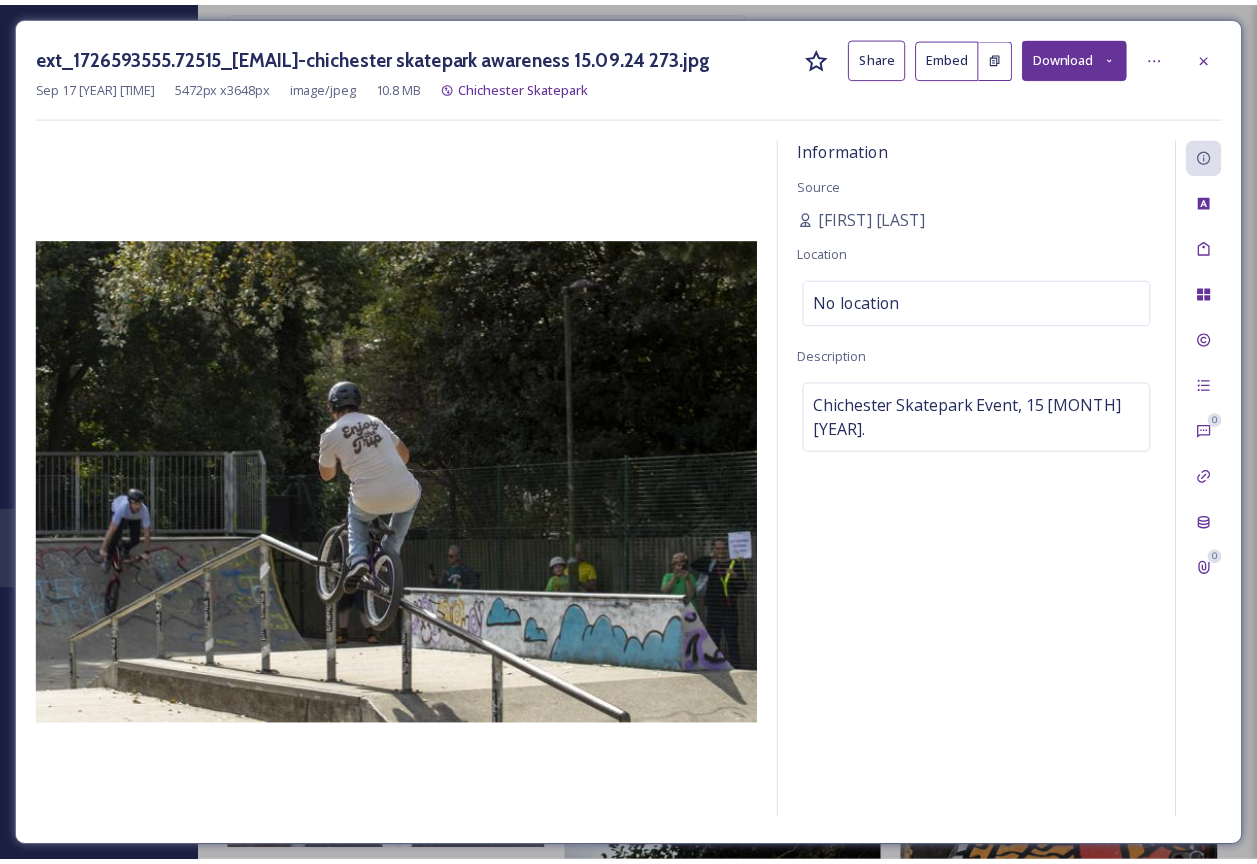 scroll, scrollTop: 8708, scrollLeft: 0, axis: vertical 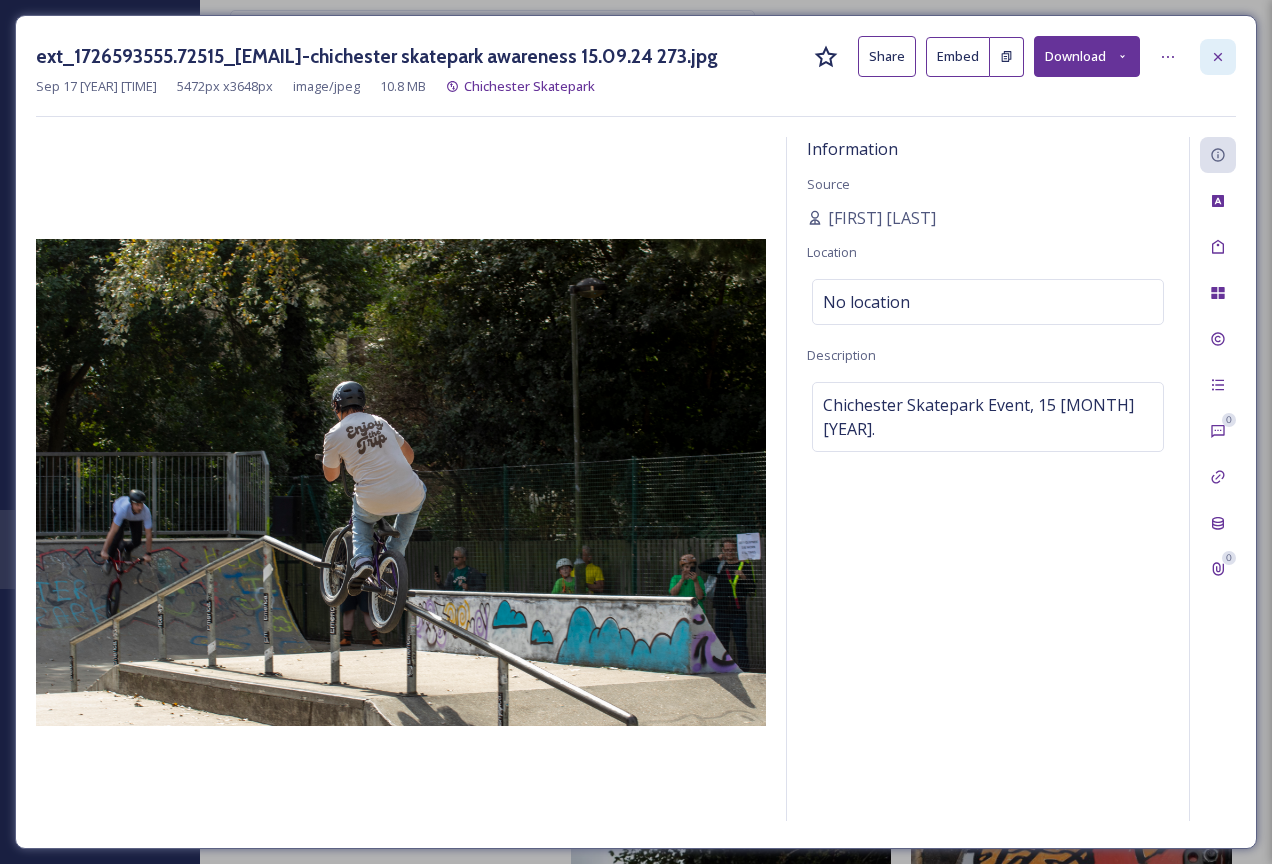 click 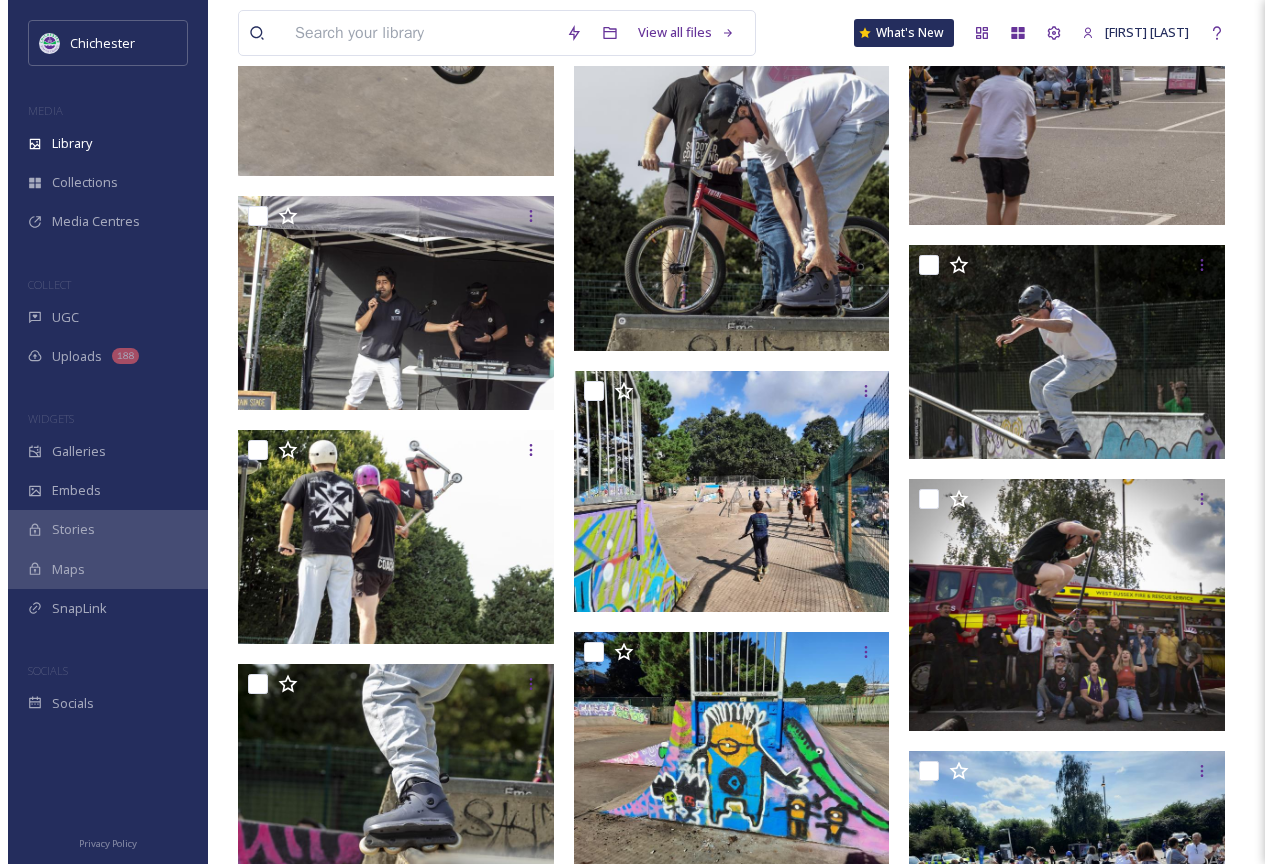 scroll, scrollTop: 10208, scrollLeft: 0, axis: vertical 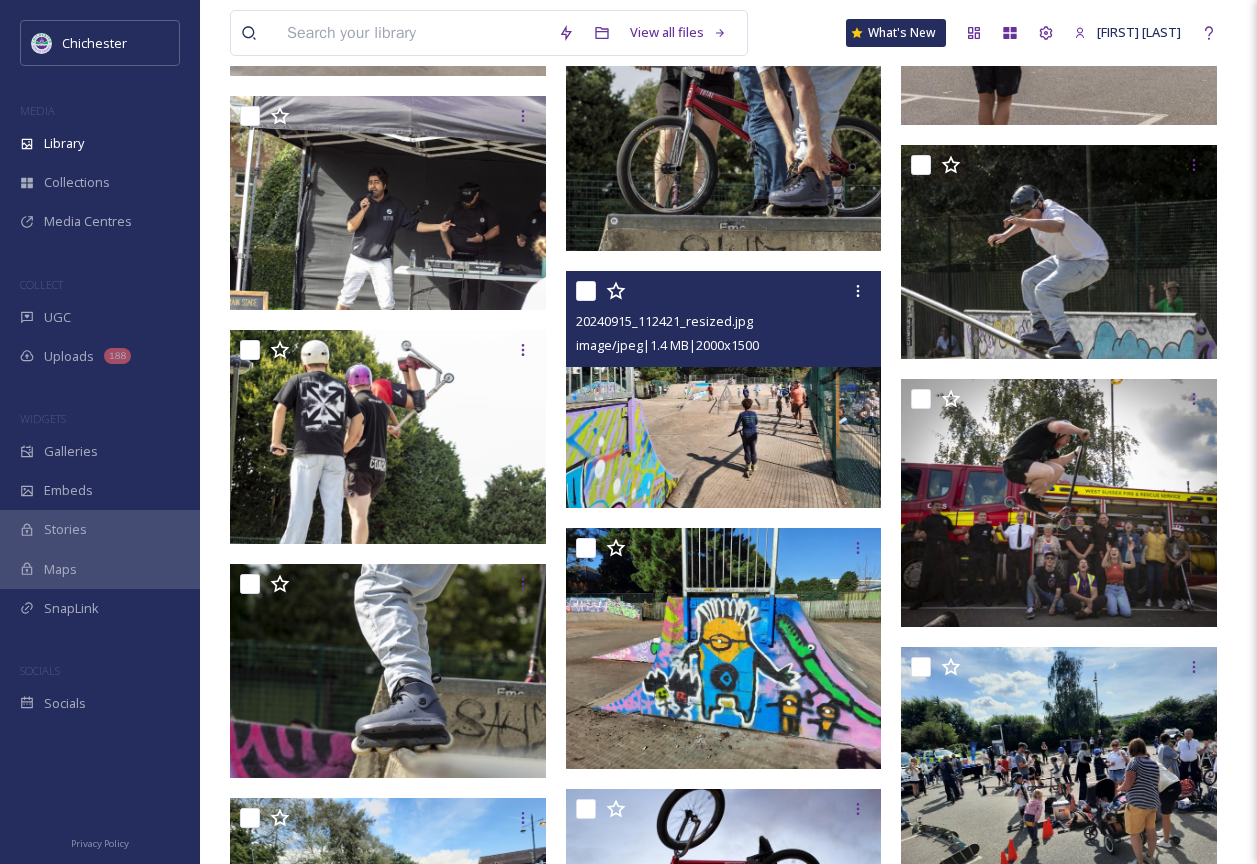 click at bounding box center [724, 389] 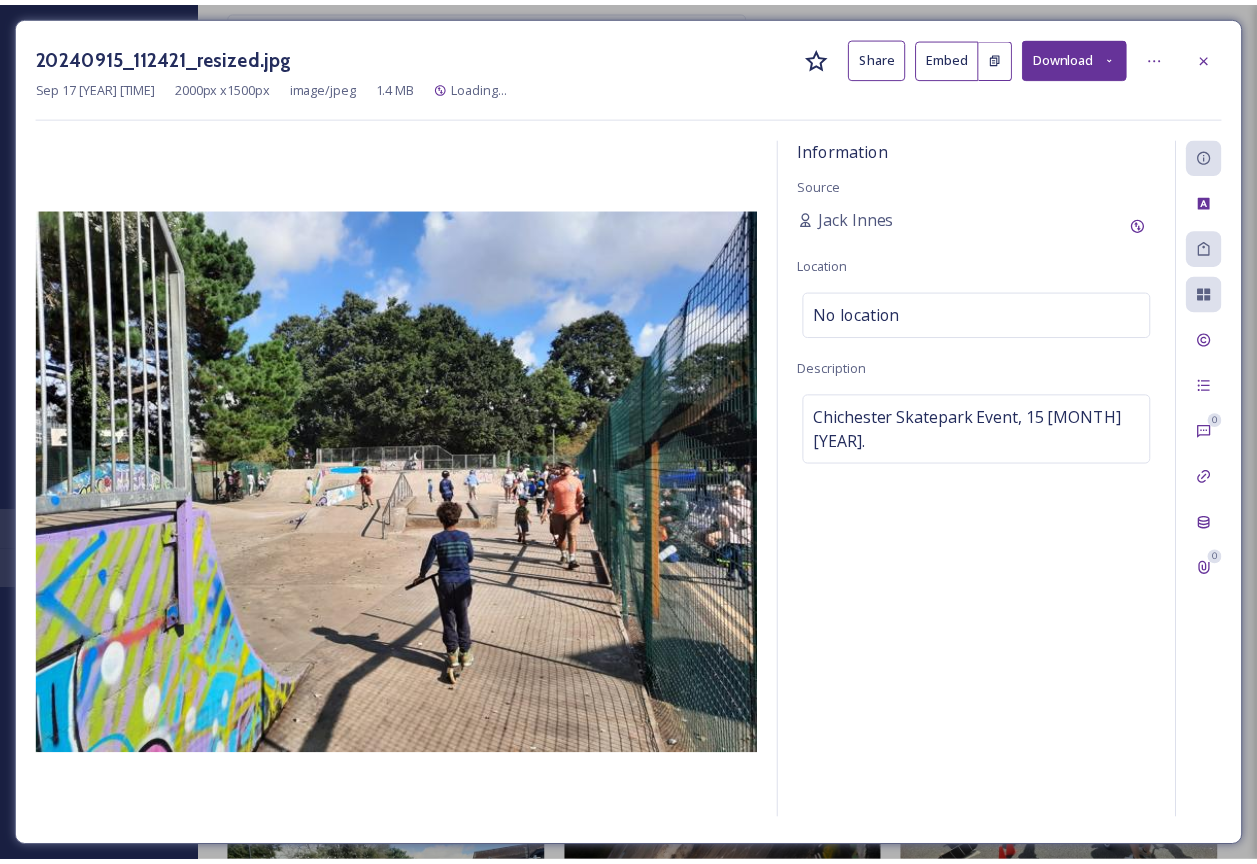 scroll, scrollTop: 10212, scrollLeft: 0, axis: vertical 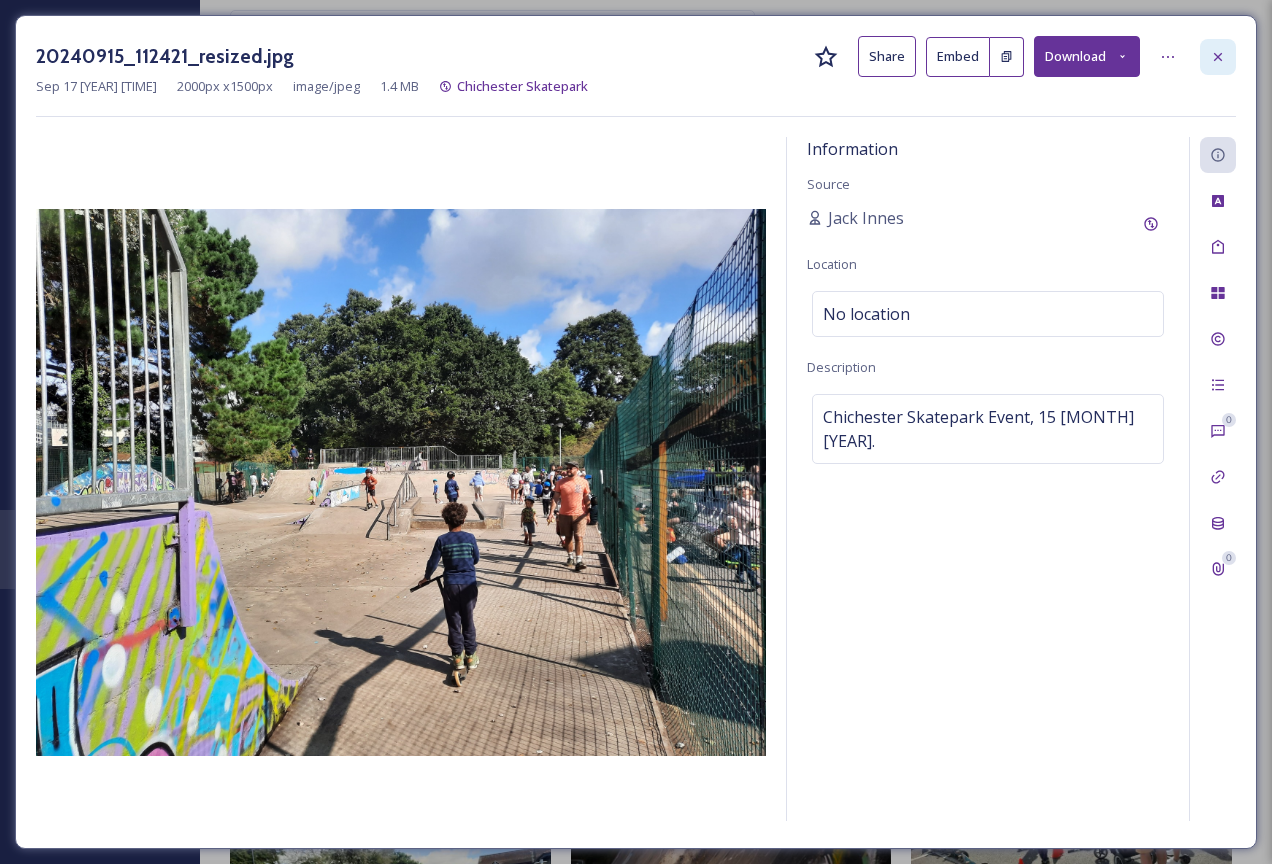 click 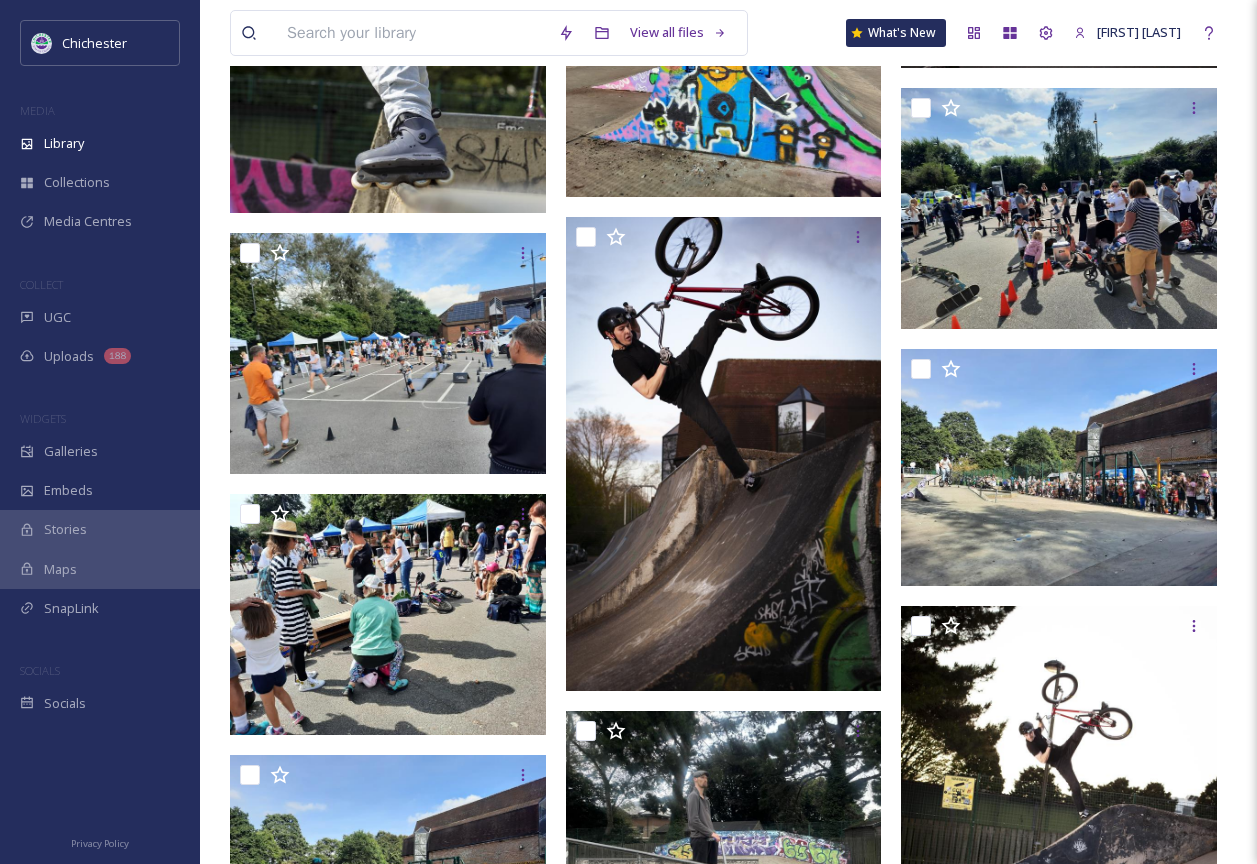 scroll, scrollTop: 10812, scrollLeft: 0, axis: vertical 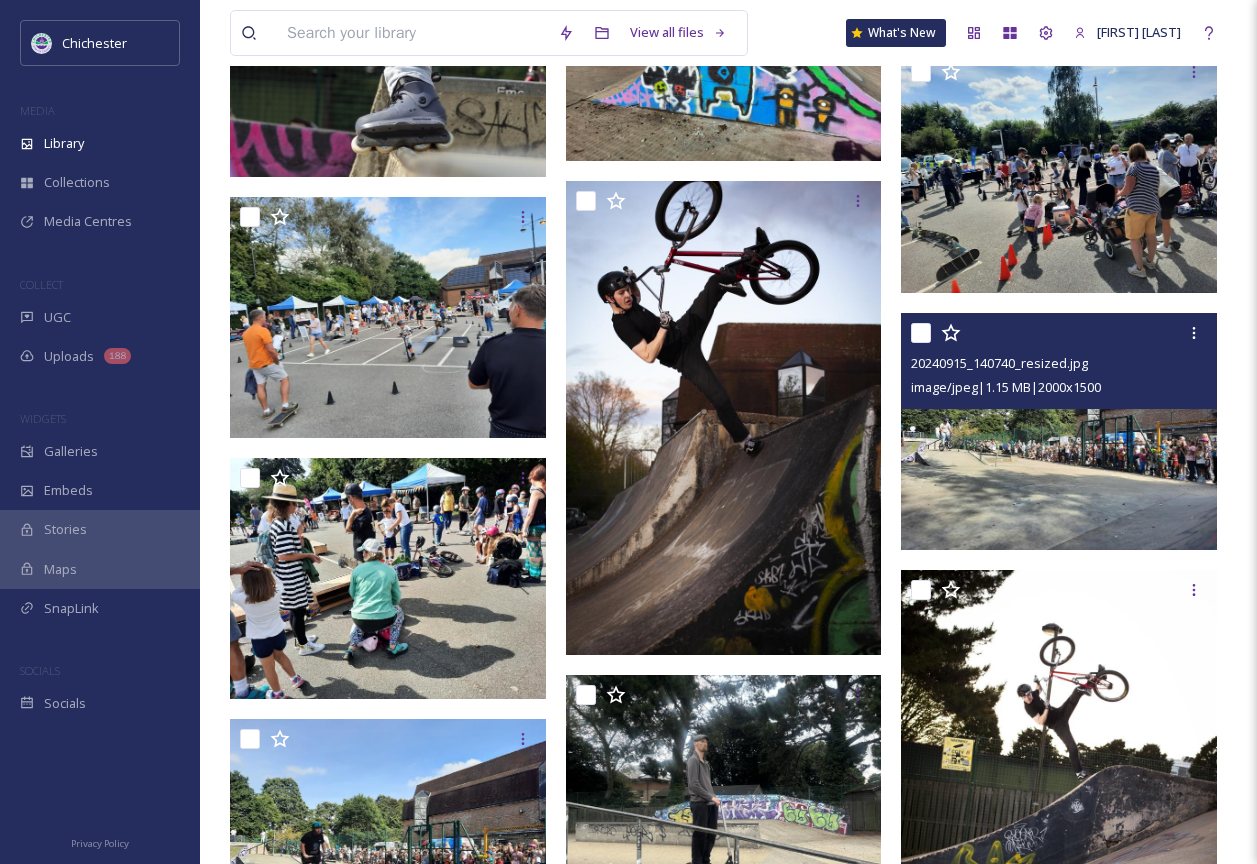 click at bounding box center (1059, 431) 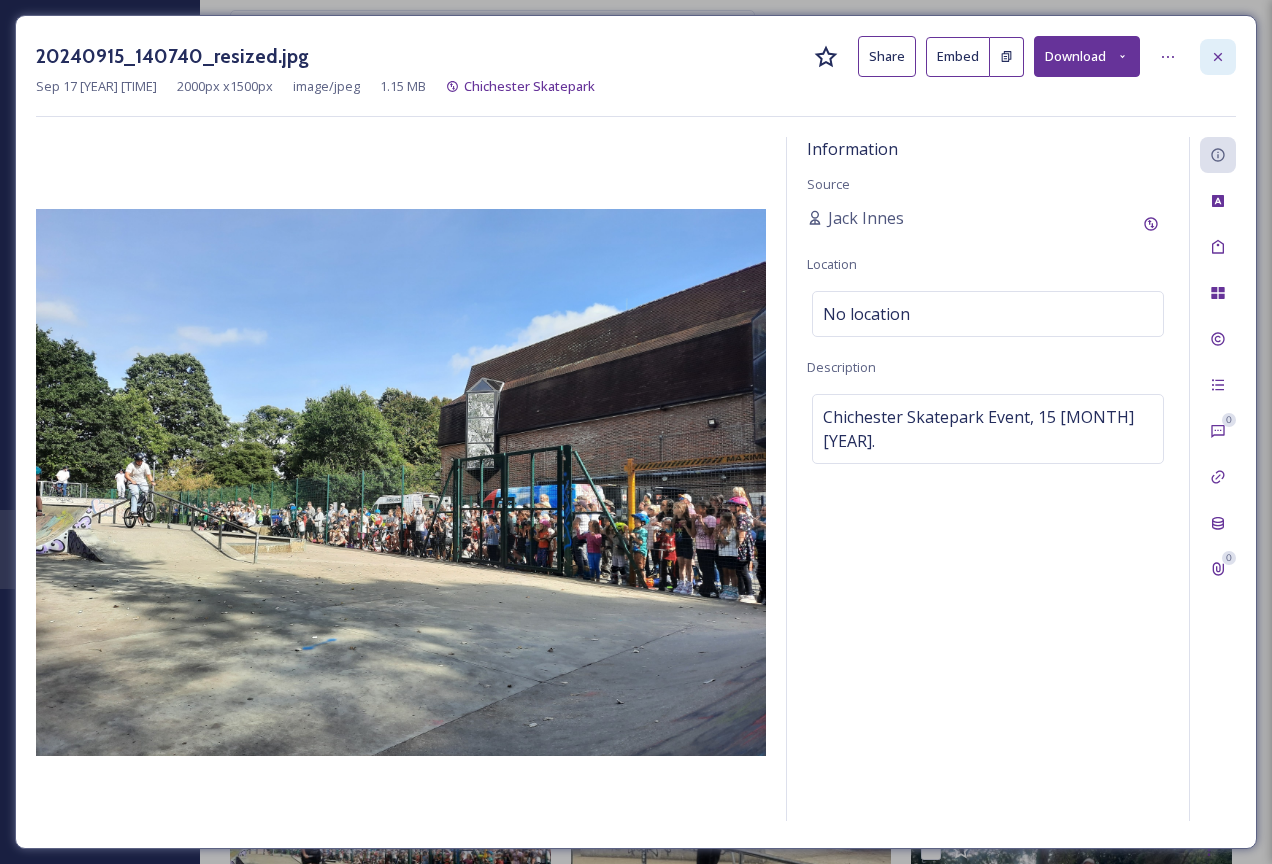 click 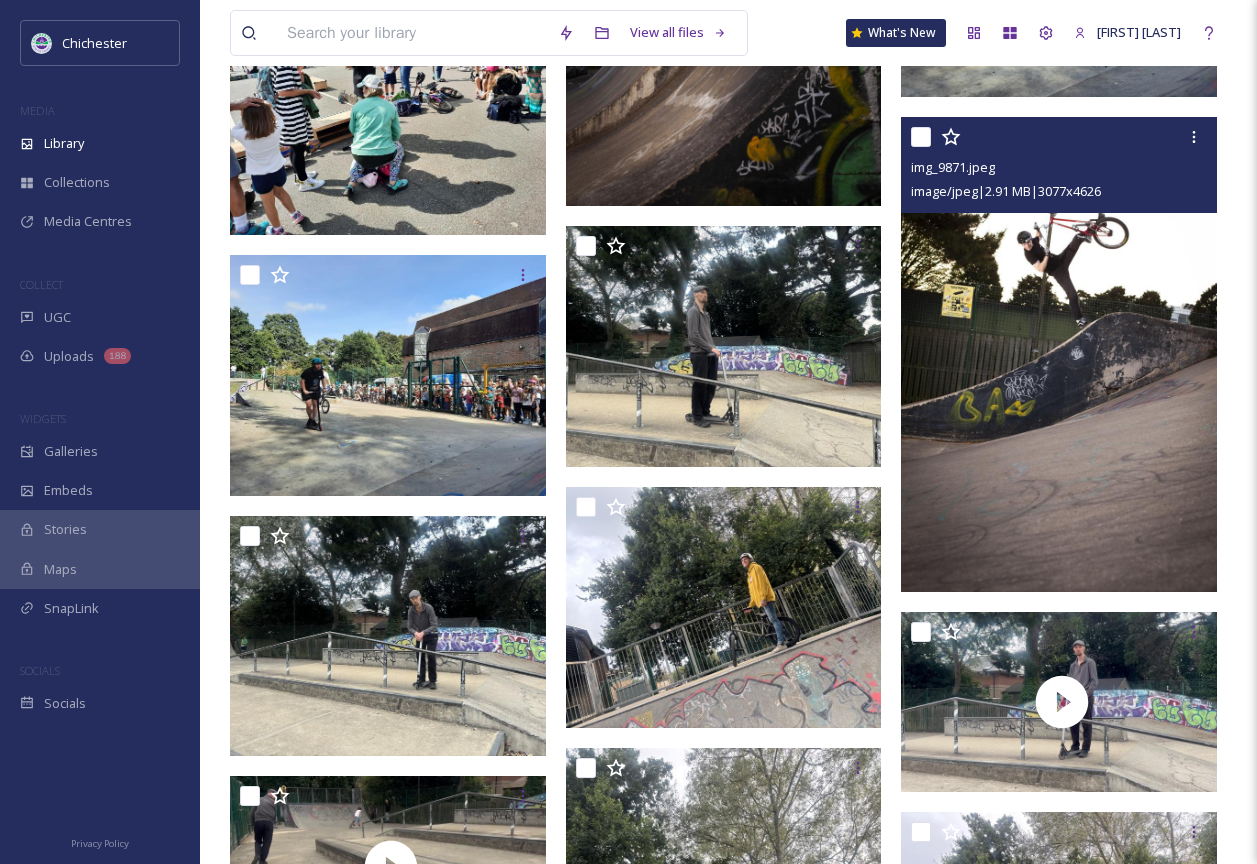 scroll, scrollTop: 11312, scrollLeft: 0, axis: vertical 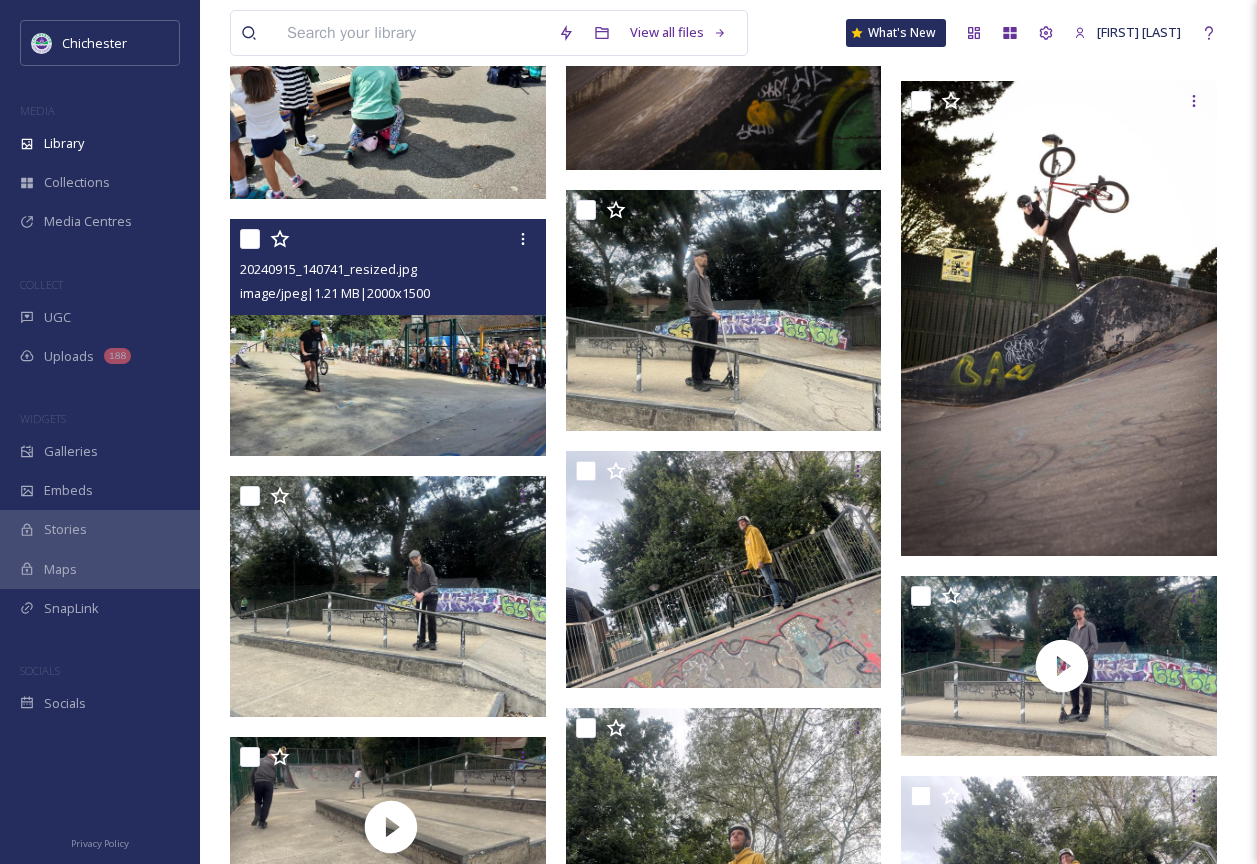click at bounding box center (388, 337) 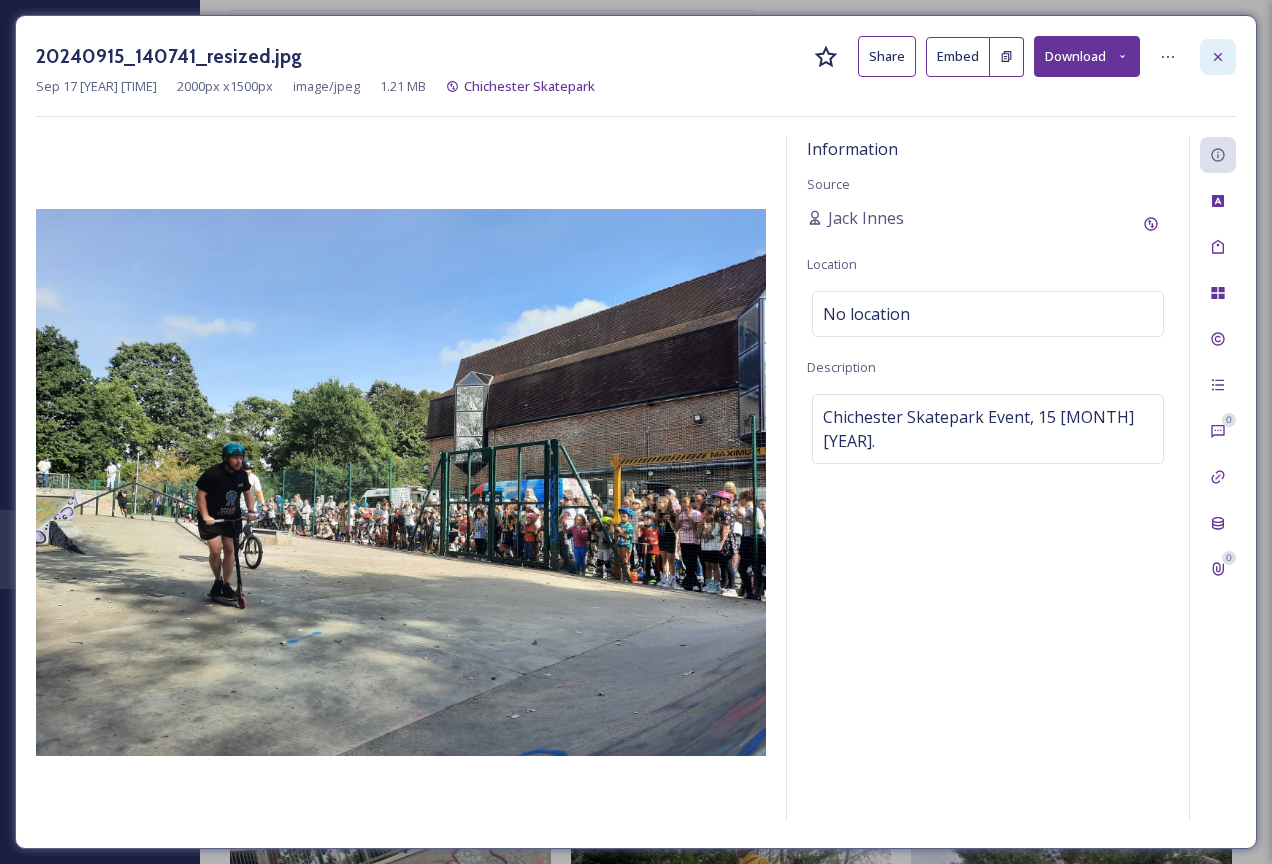 click 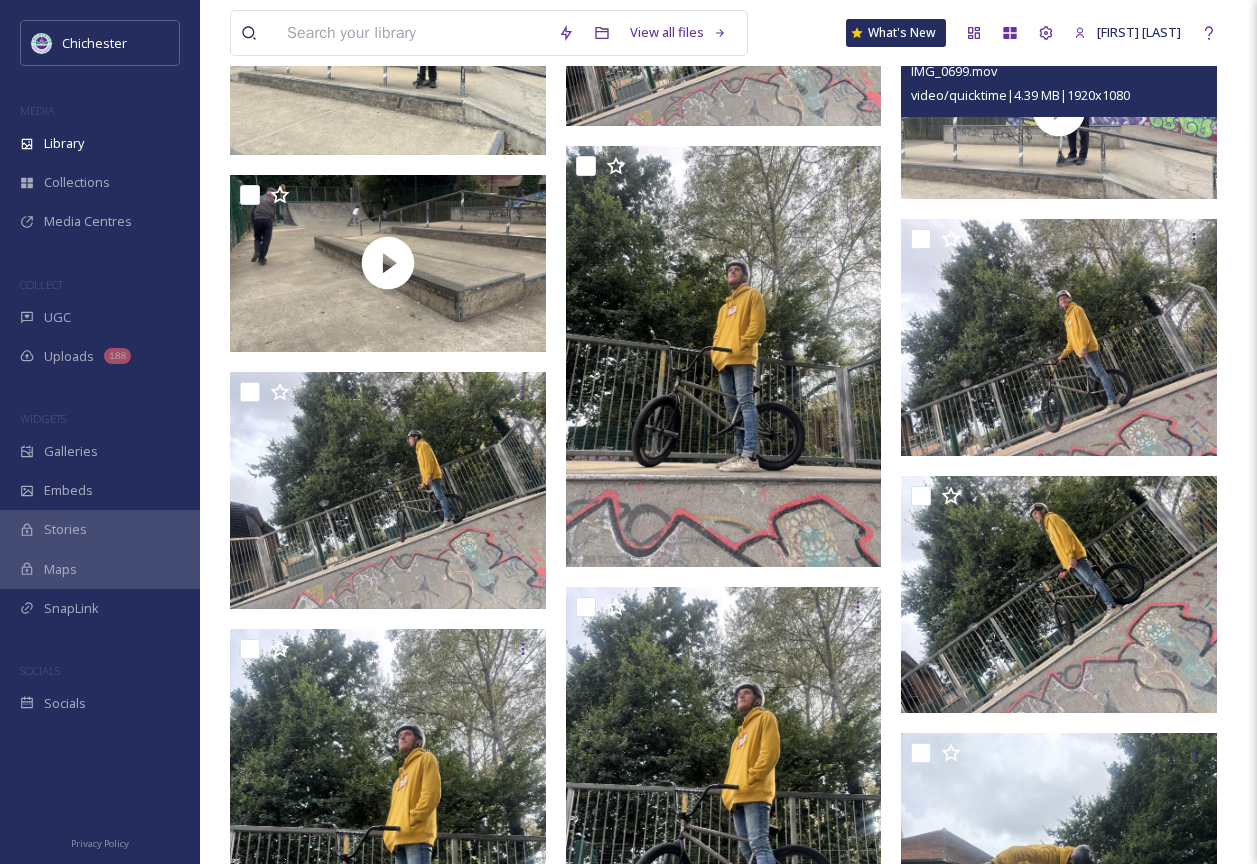 scroll, scrollTop: 11749, scrollLeft: 0, axis: vertical 